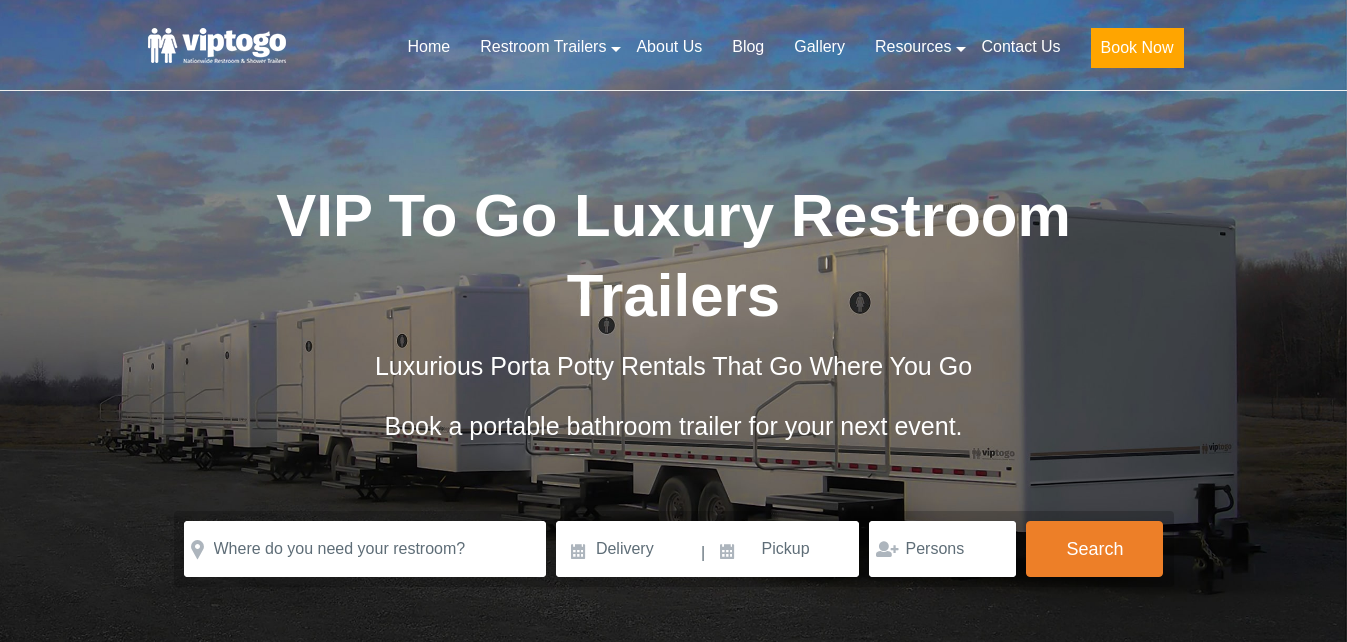 scroll, scrollTop: 0, scrollLeft: 0, axis: both 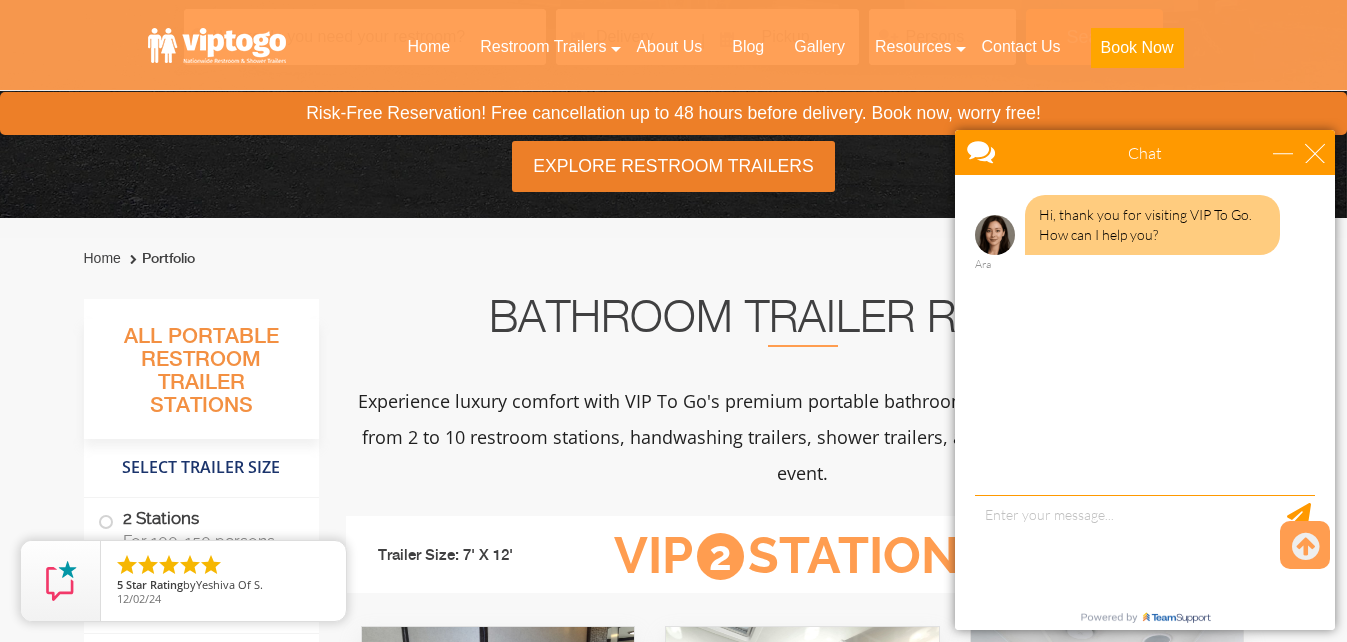 click on "Chat" at bounding box center [1145, 152] 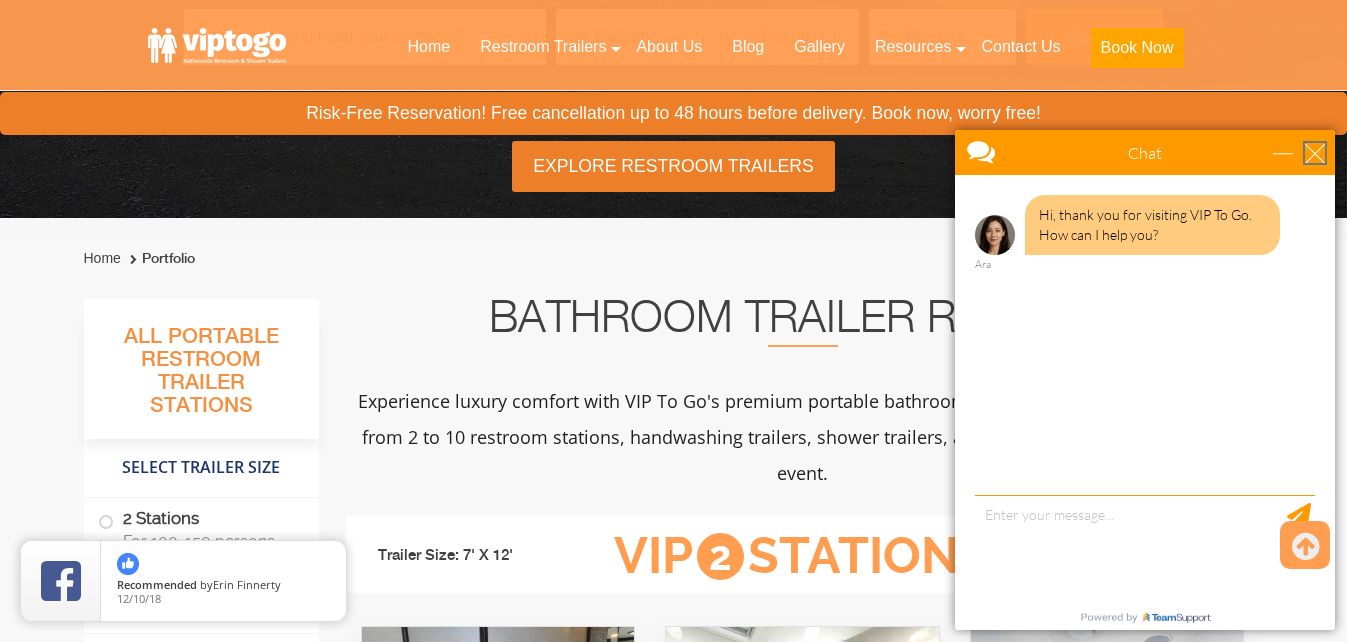 click at bounding box center (1315, 153) 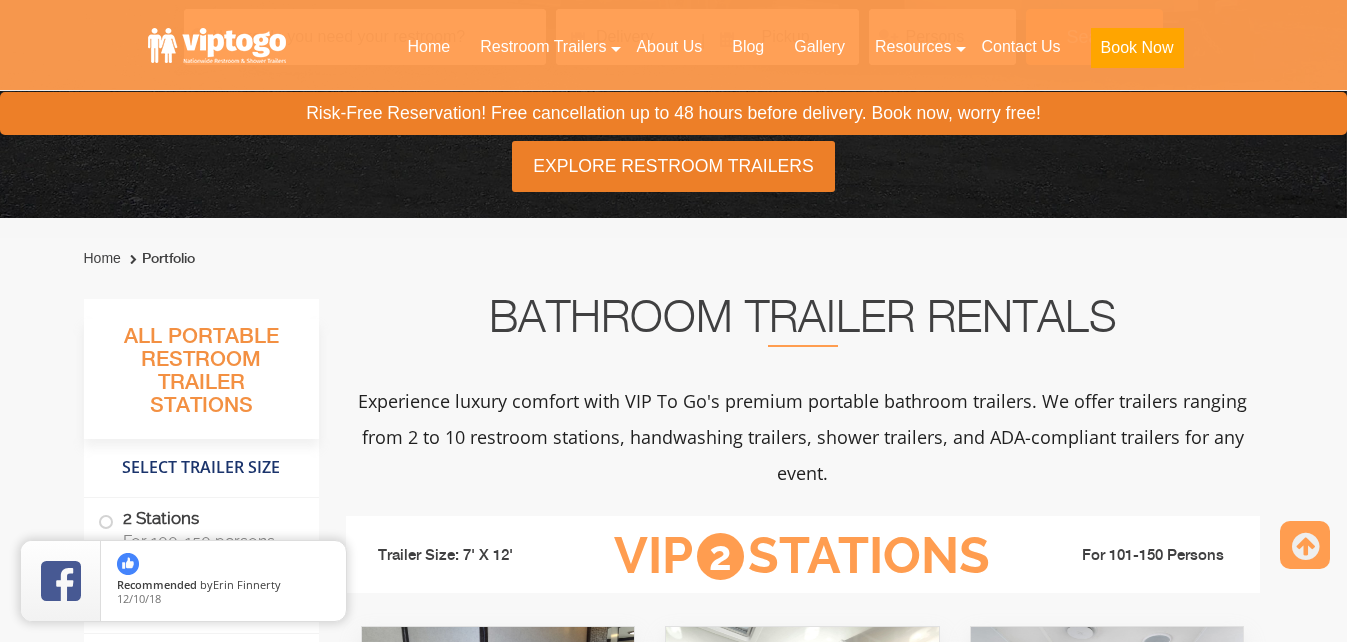 scroll, scrollTop: 0, scrollLeft: 0, axis: both 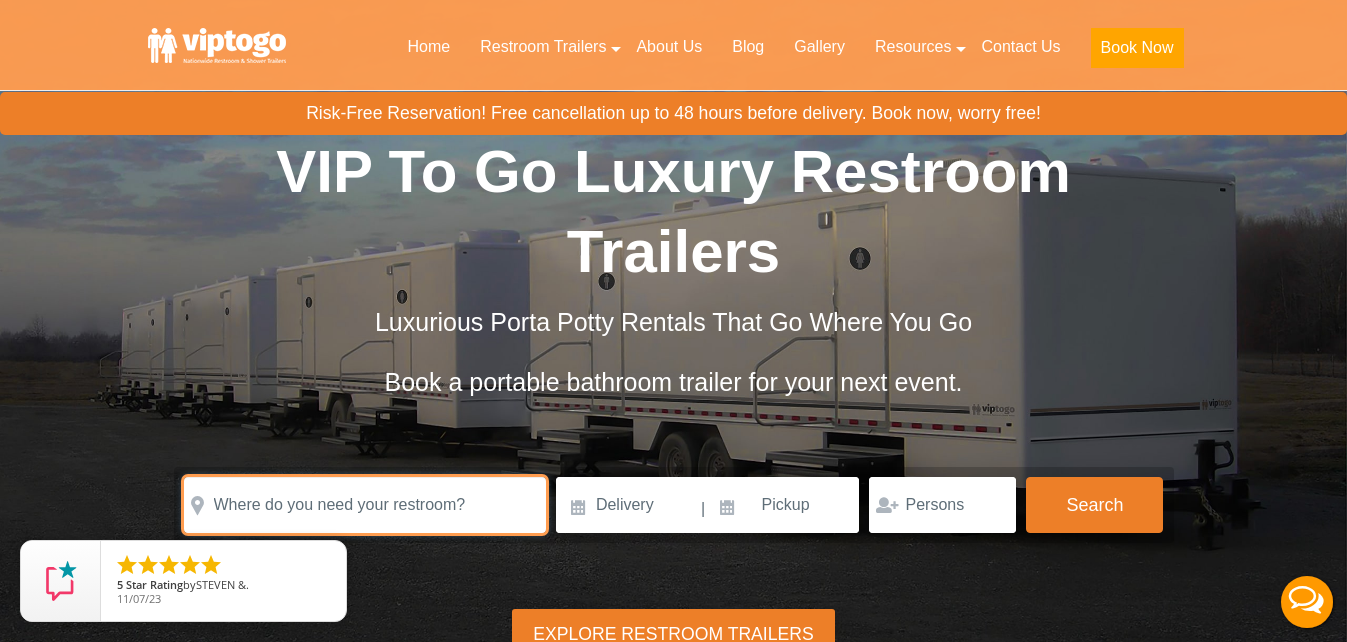 click at bounding box center (365, 505) 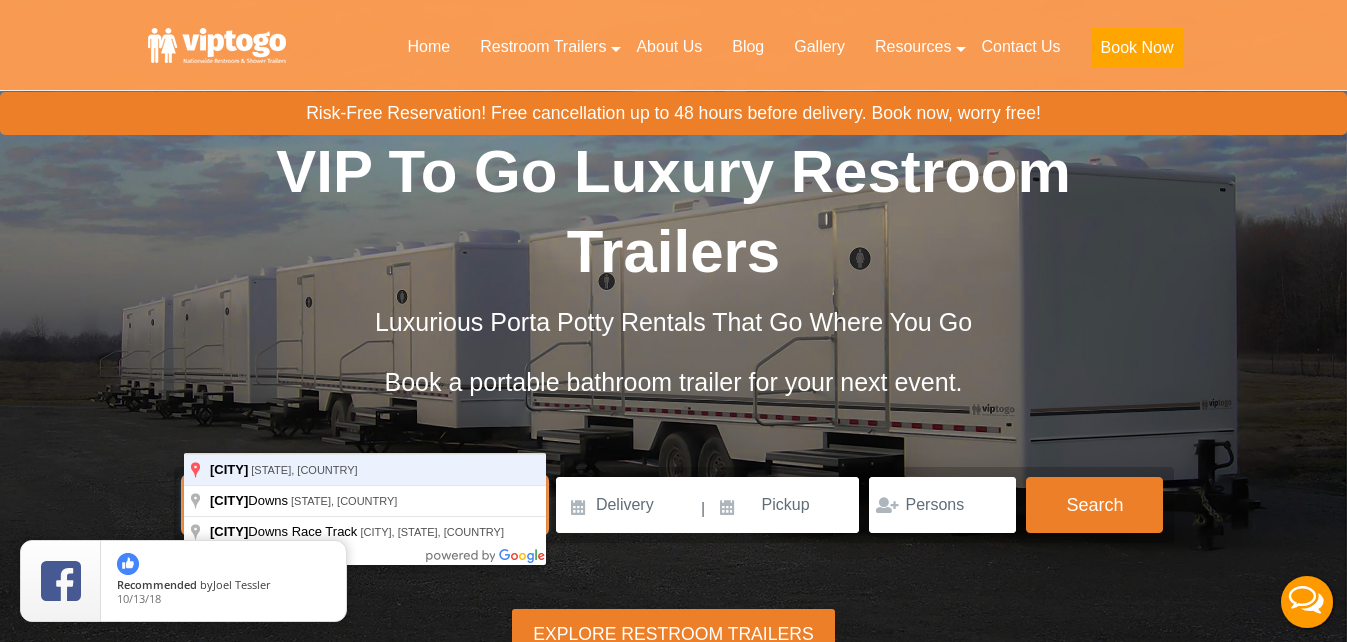 type on "Ruidoso, NM, USA" 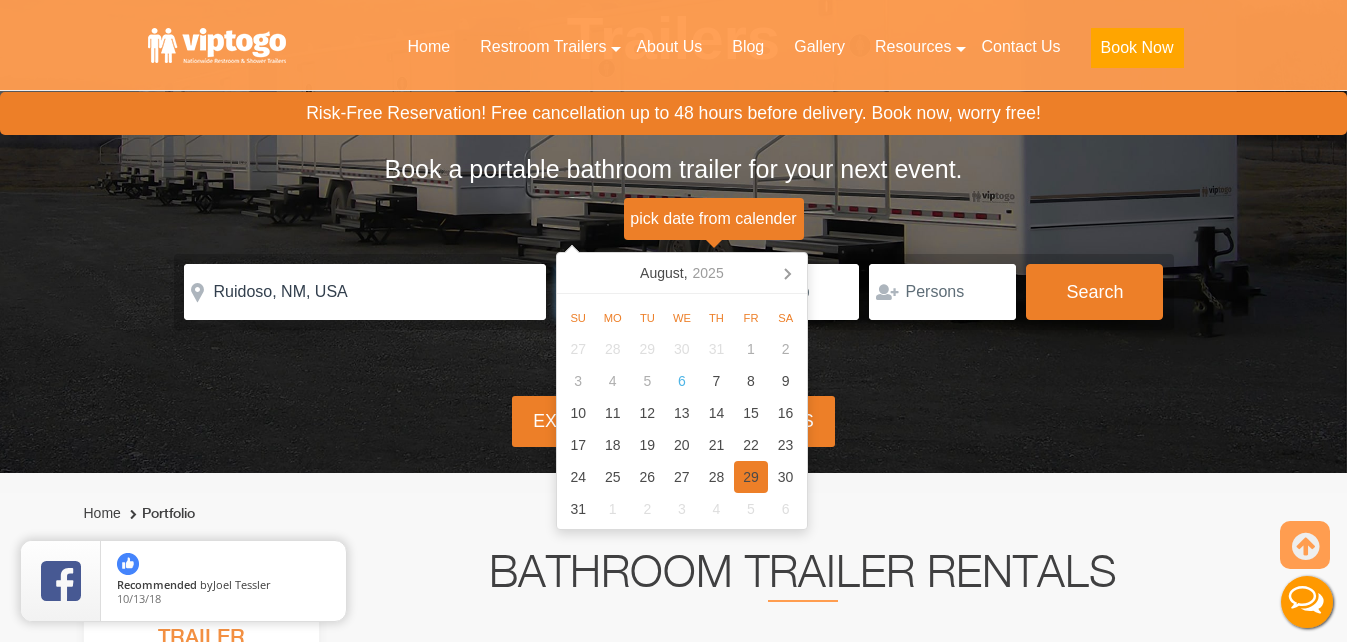 scroll, scrollTop: 258, scrollLeft: 0, axis: vertical 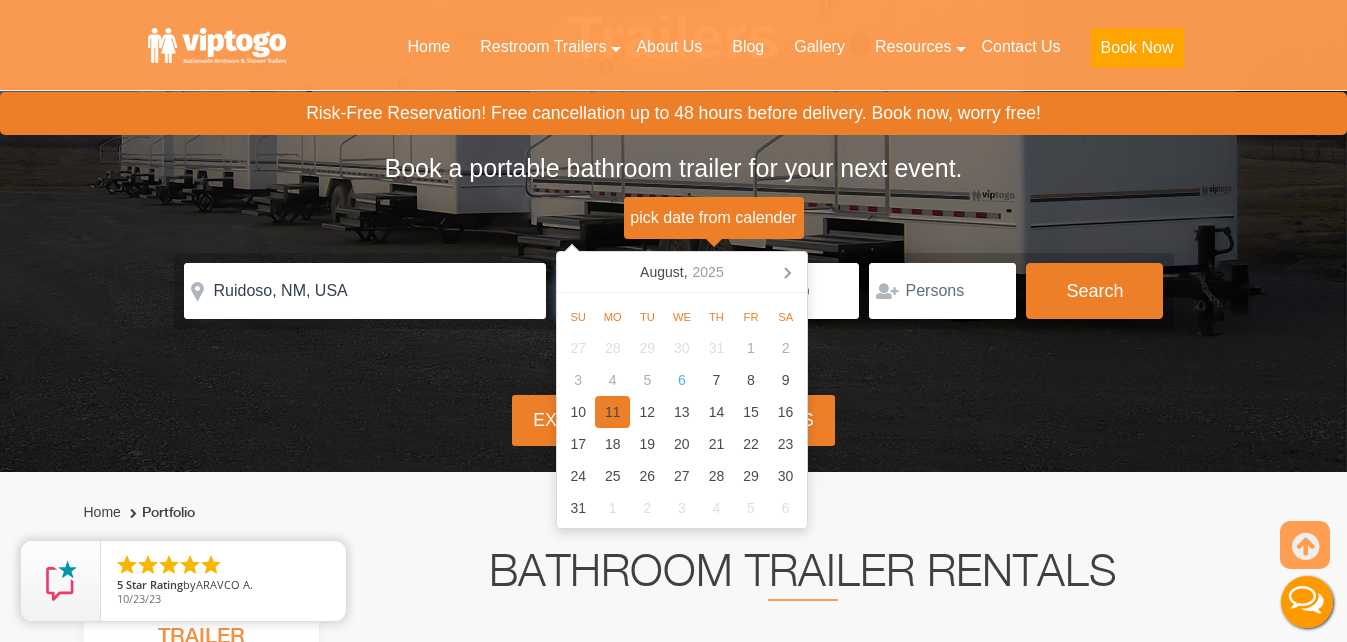 click on "11" at bounding box center (612, 412) 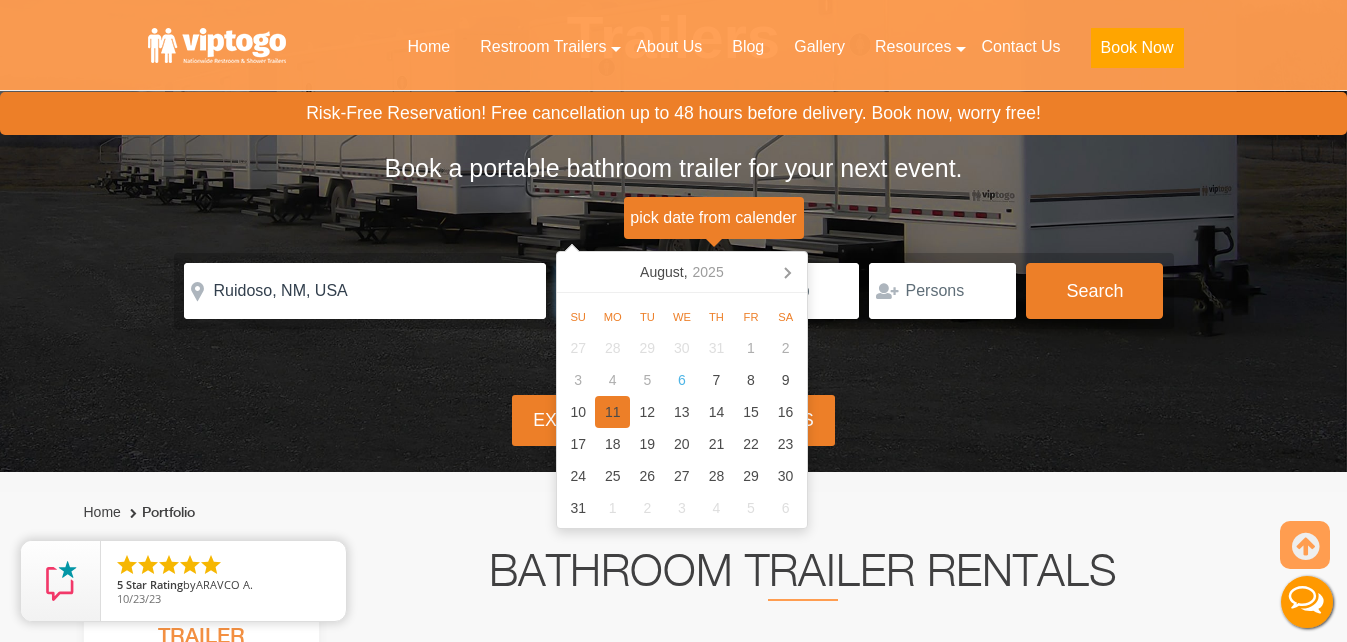 type on "08/11/2025" 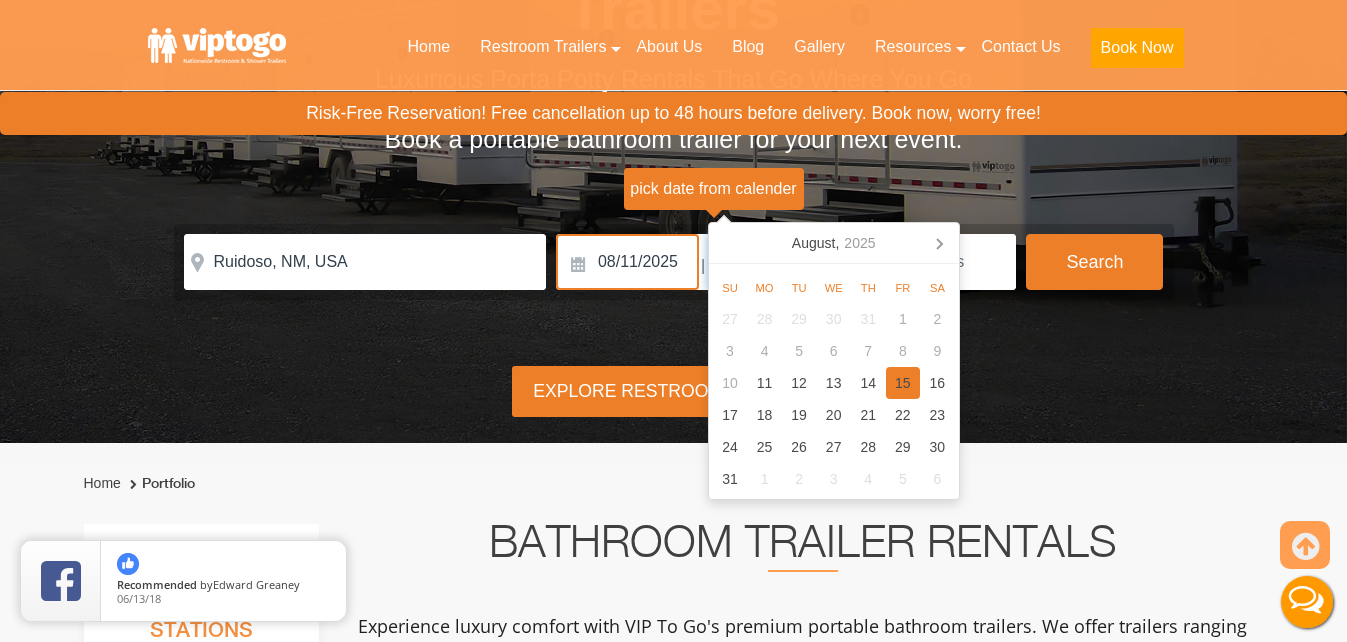 scroll, scrollTop: 288, scrollLeft: 0, axis: vertical 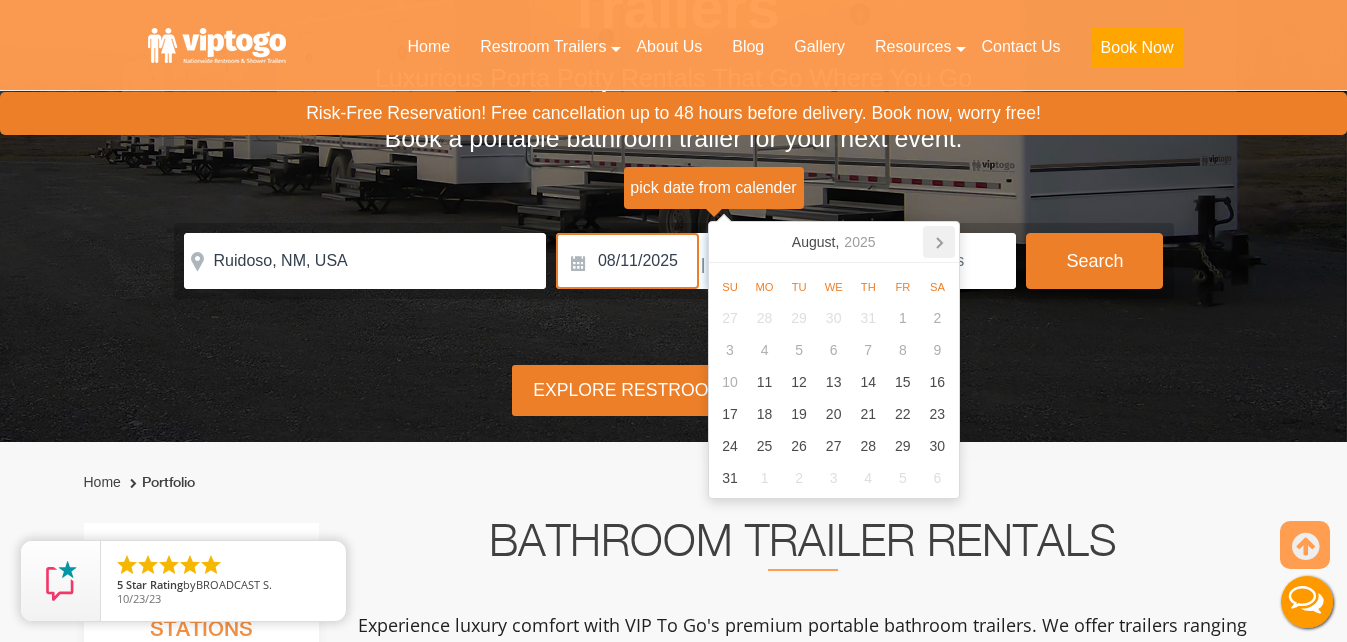 click 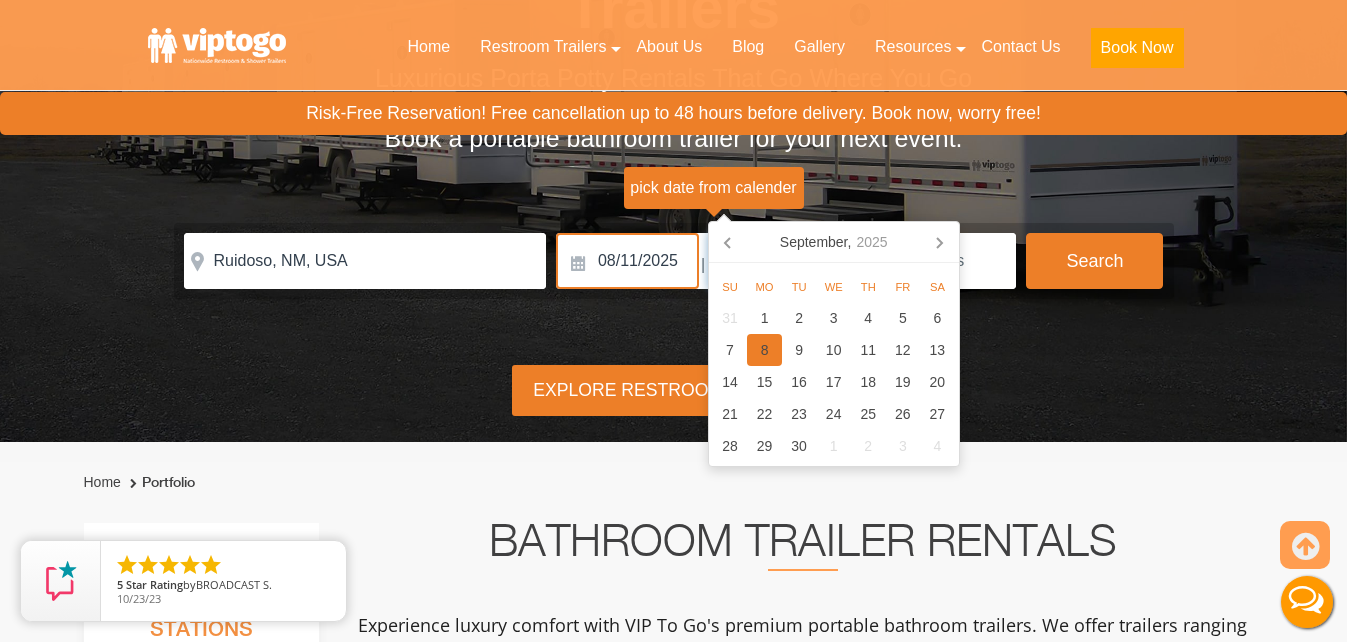 click on "8" at bounding box center (764, 350) 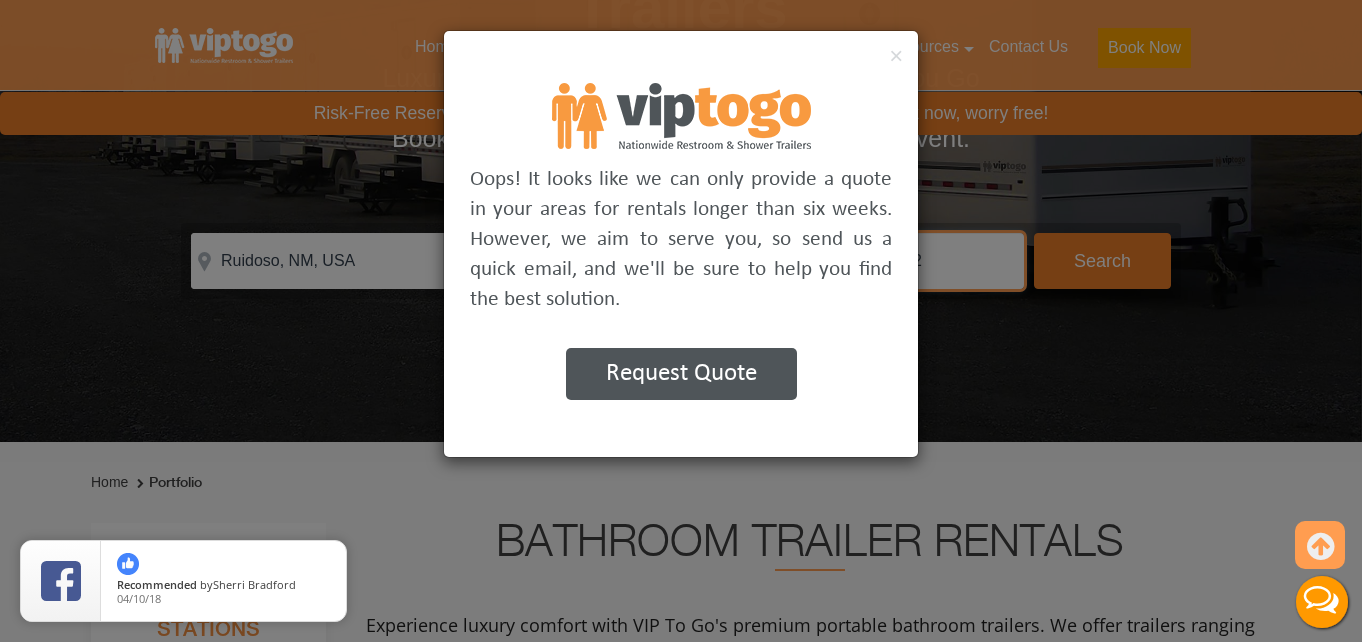 type on "2" 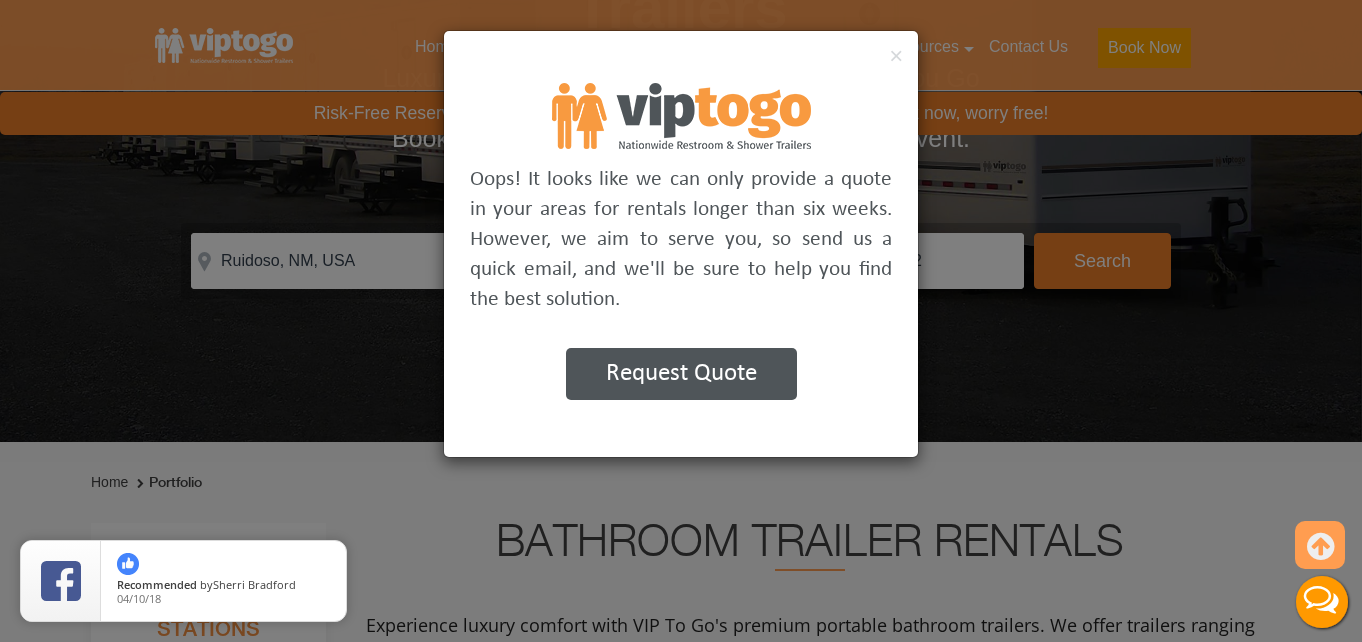 click on "×" at bounding box center [681, 57] 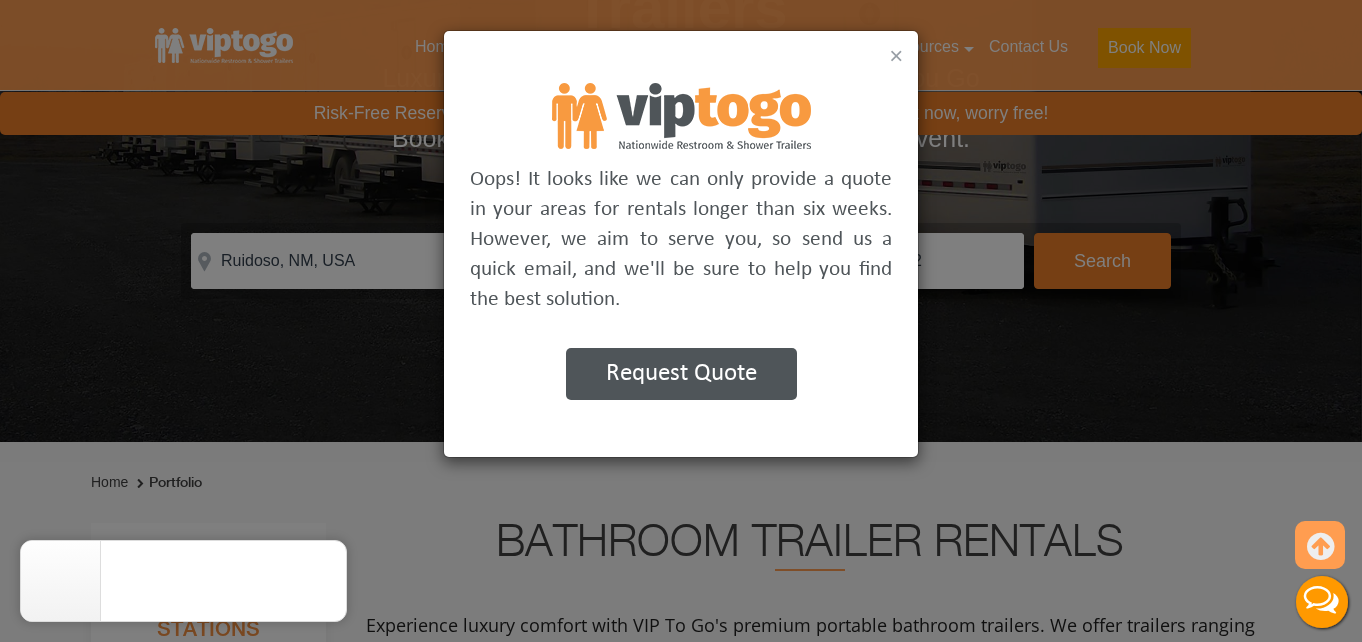 click on "×" at bounding box center (896, 56) 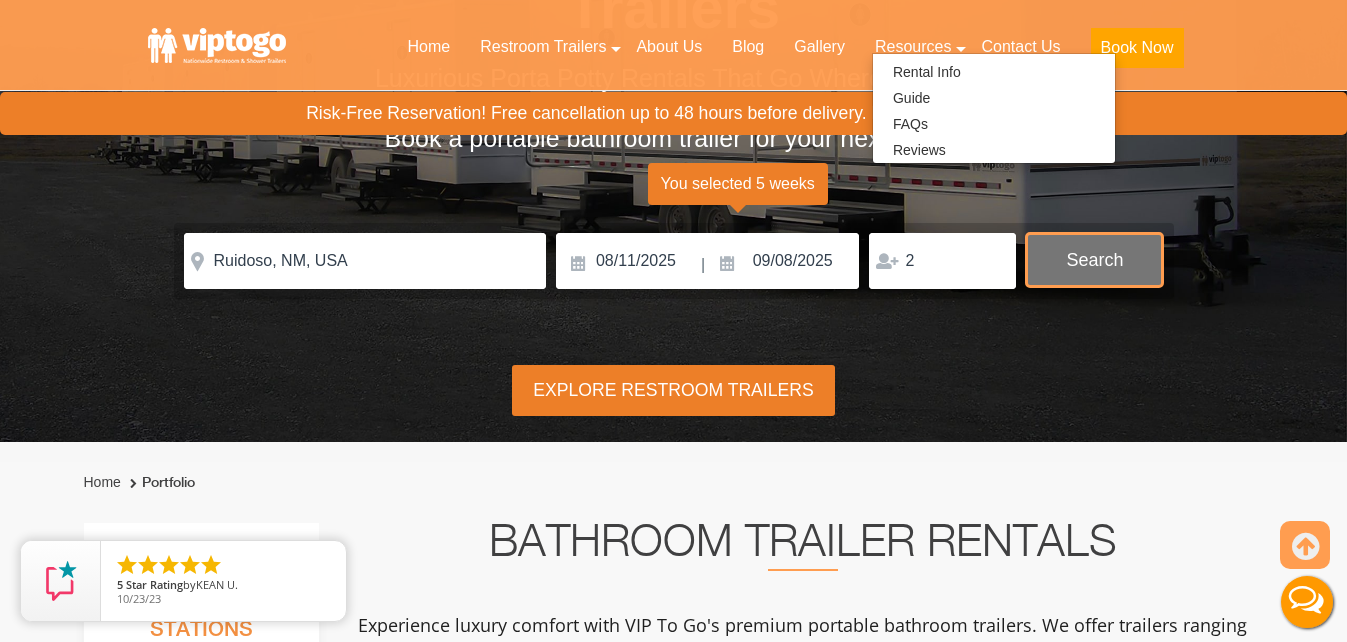 click on "Search" at bounding box center (1094, 260) 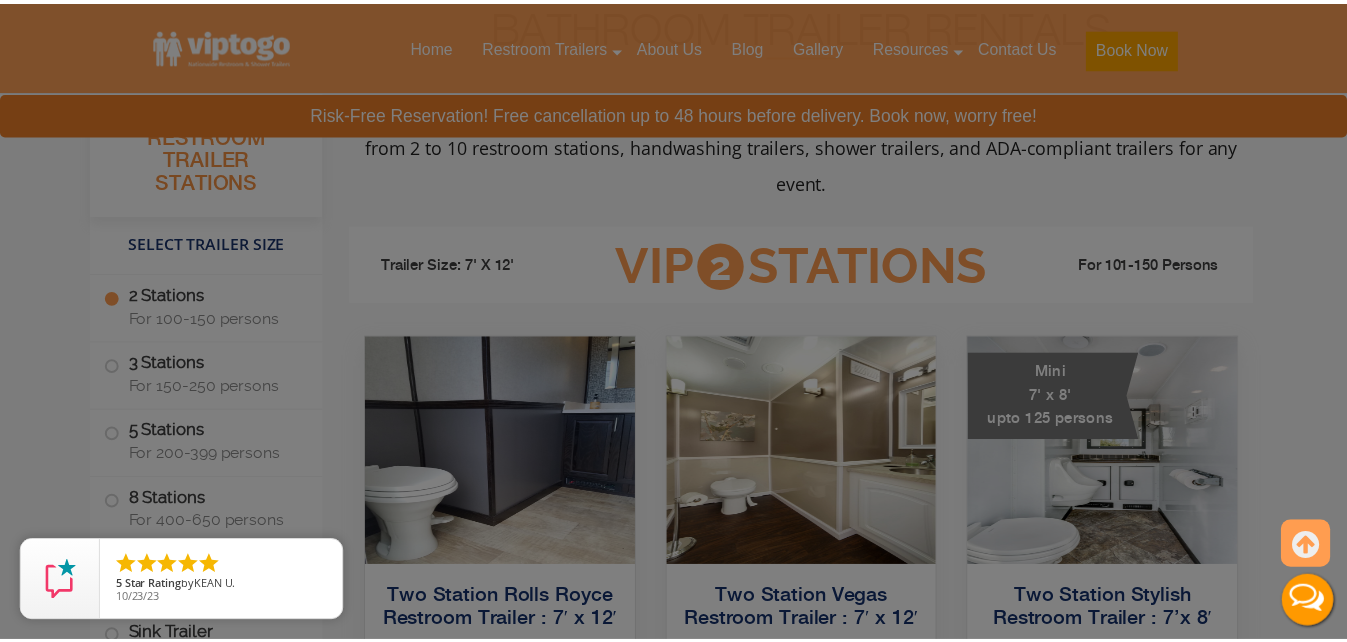 scroll, scrollTop: 810, scrollLeft: 0, axis: vertical 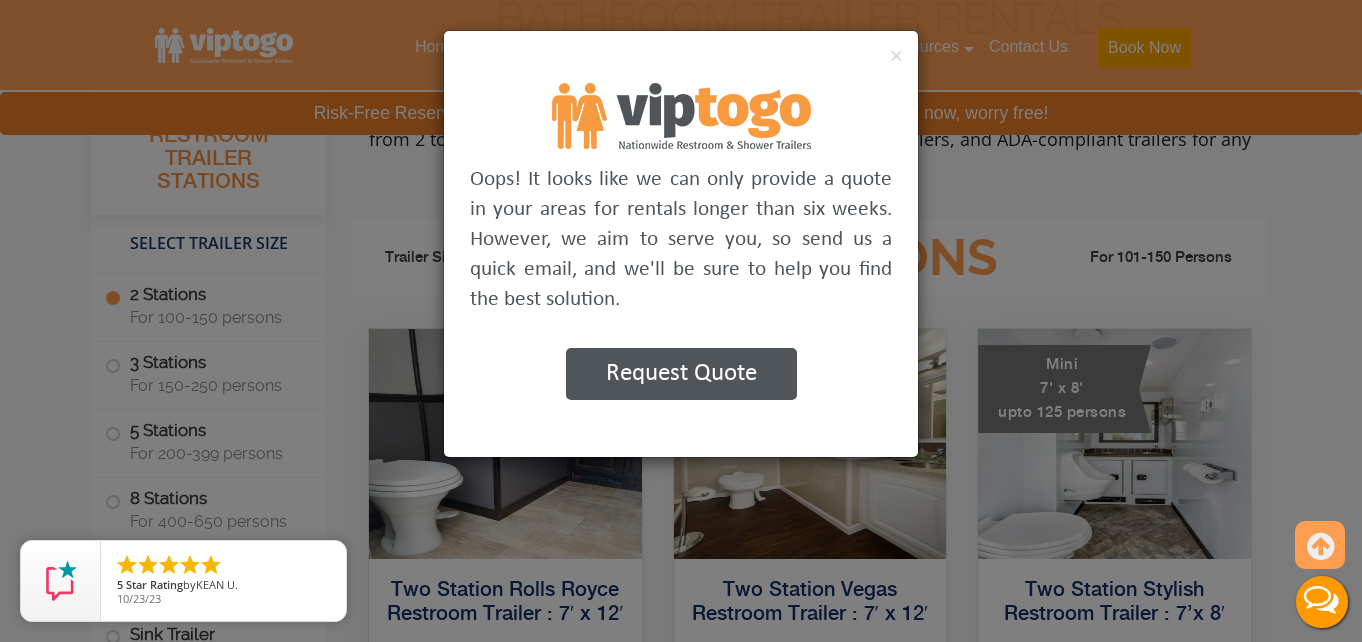click on "×" at bounding box center (681, 57) 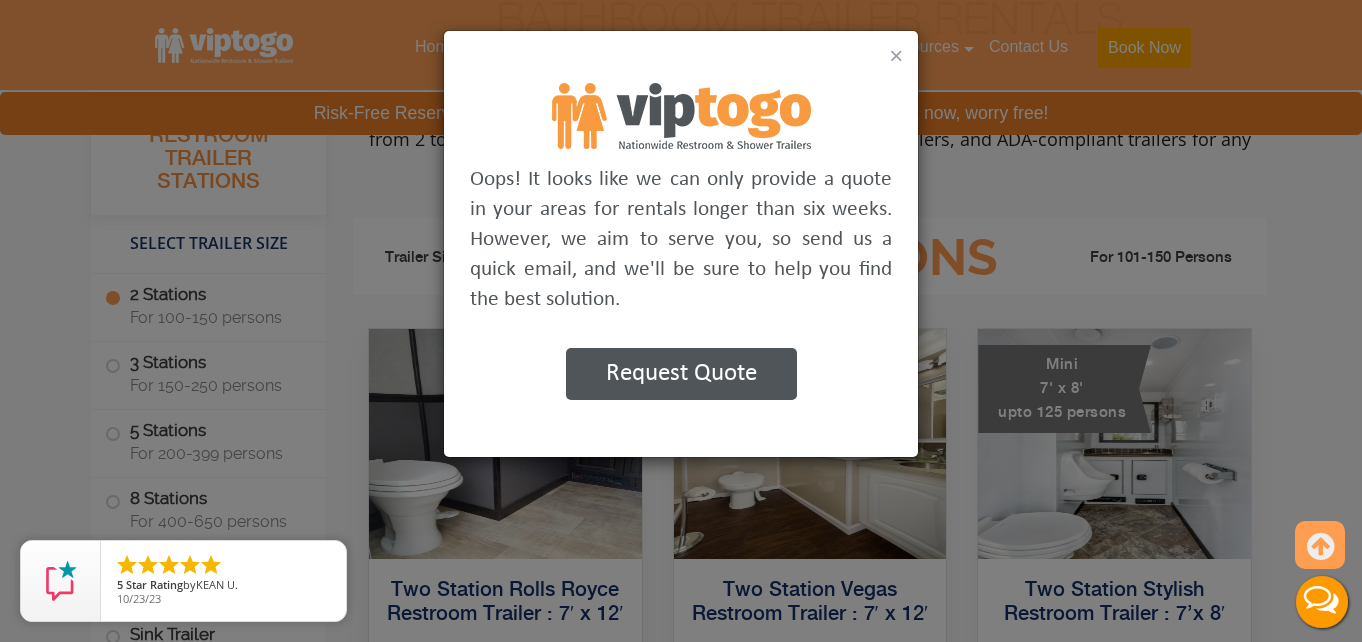click on "×" at bounding box center [896, 56] 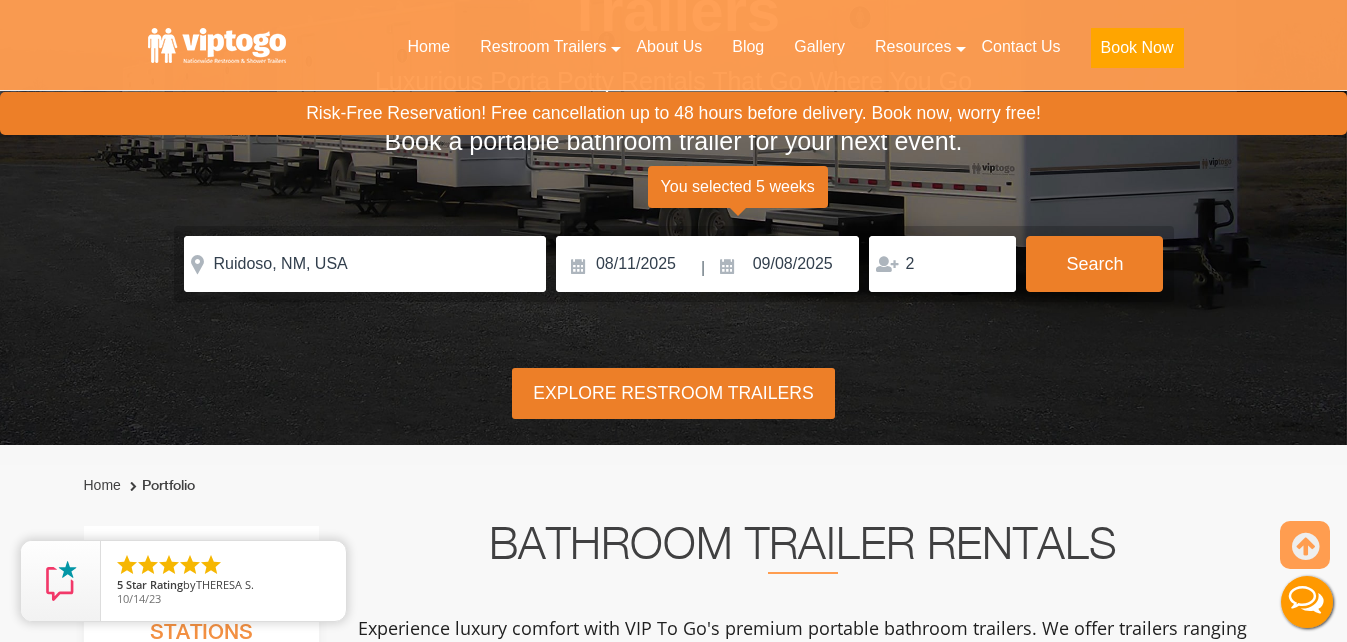 scroll, scrollTop: 288, scrollLeft: 0, axis: vertical 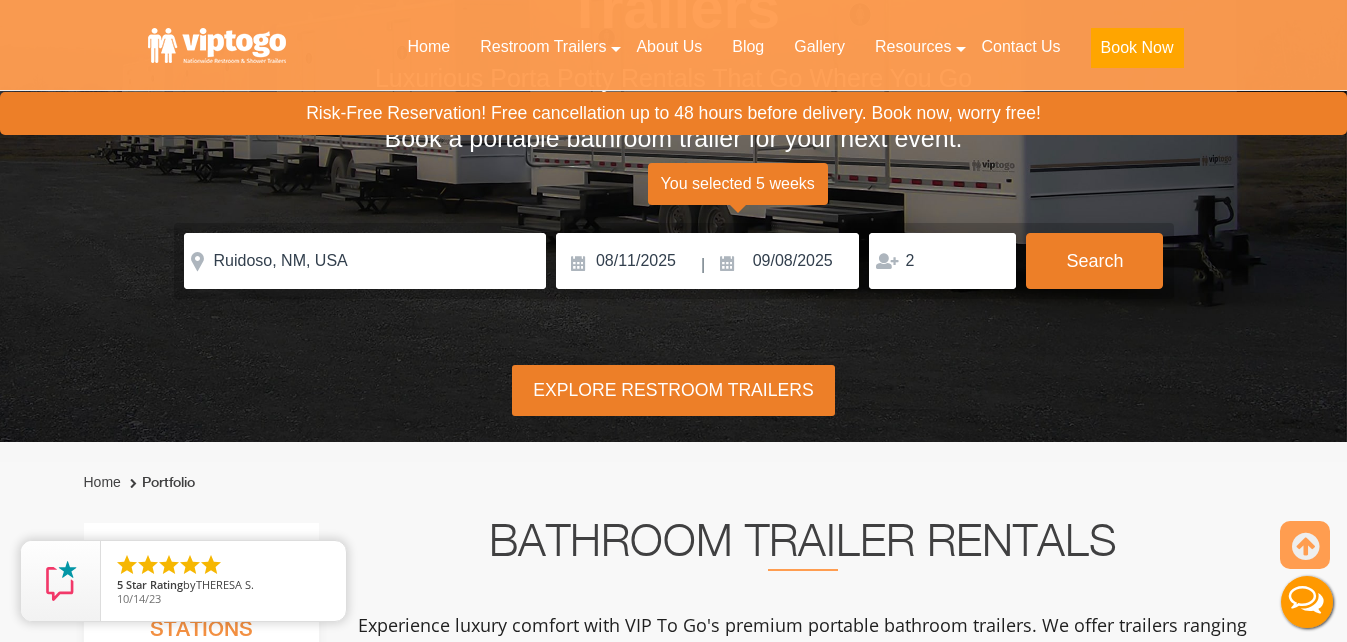 click on "Explore Restroom Trailers" at bounding box center (673, 390) 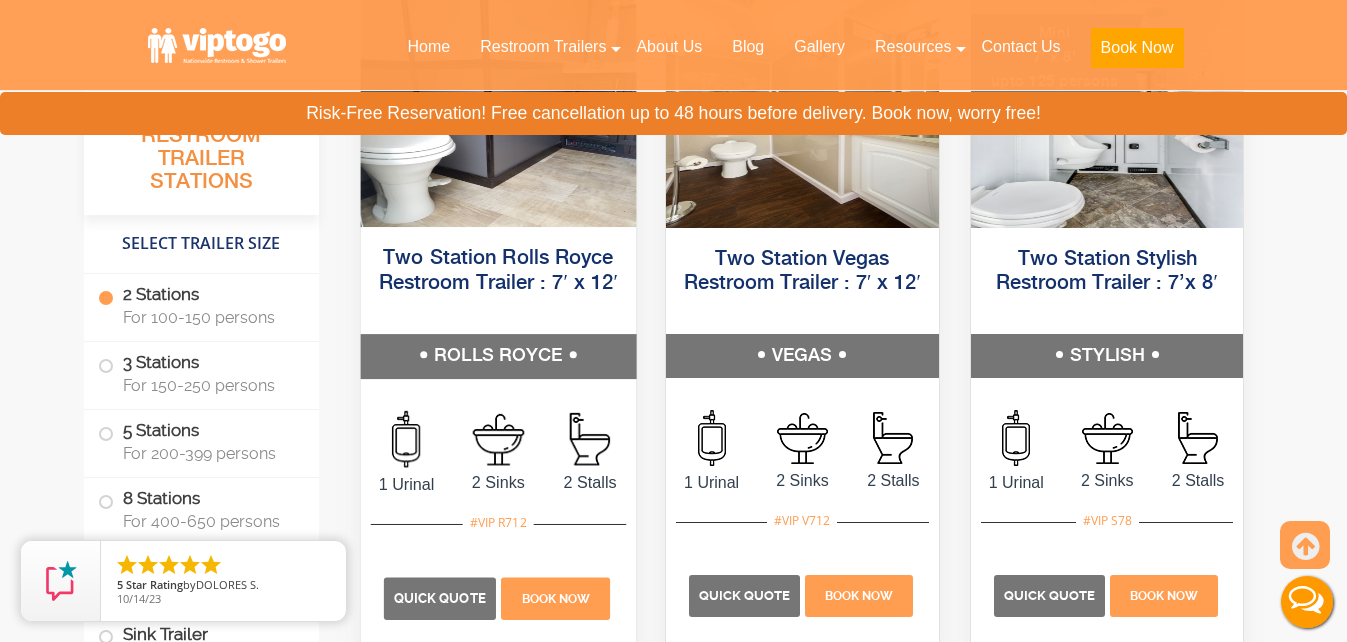 scroll, scrollTop: 1144, scrollLeft: 0, axis: vertical 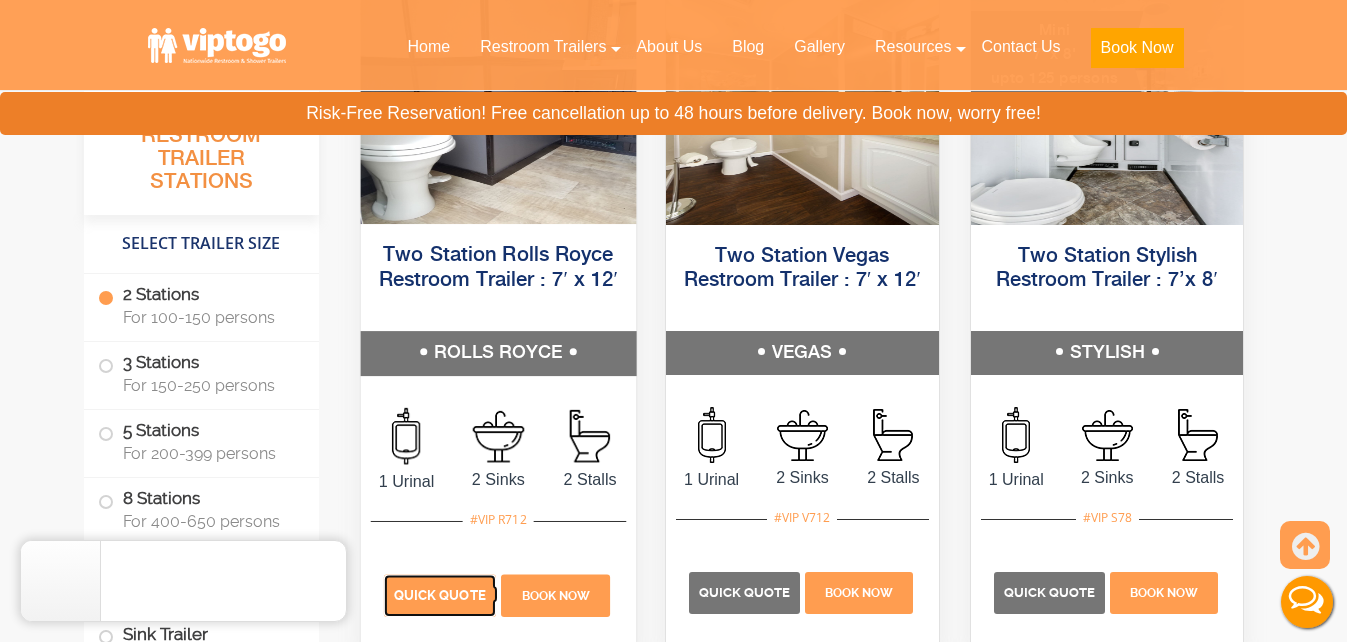 click on "Quick Quote" at bounding box center [439, 596] 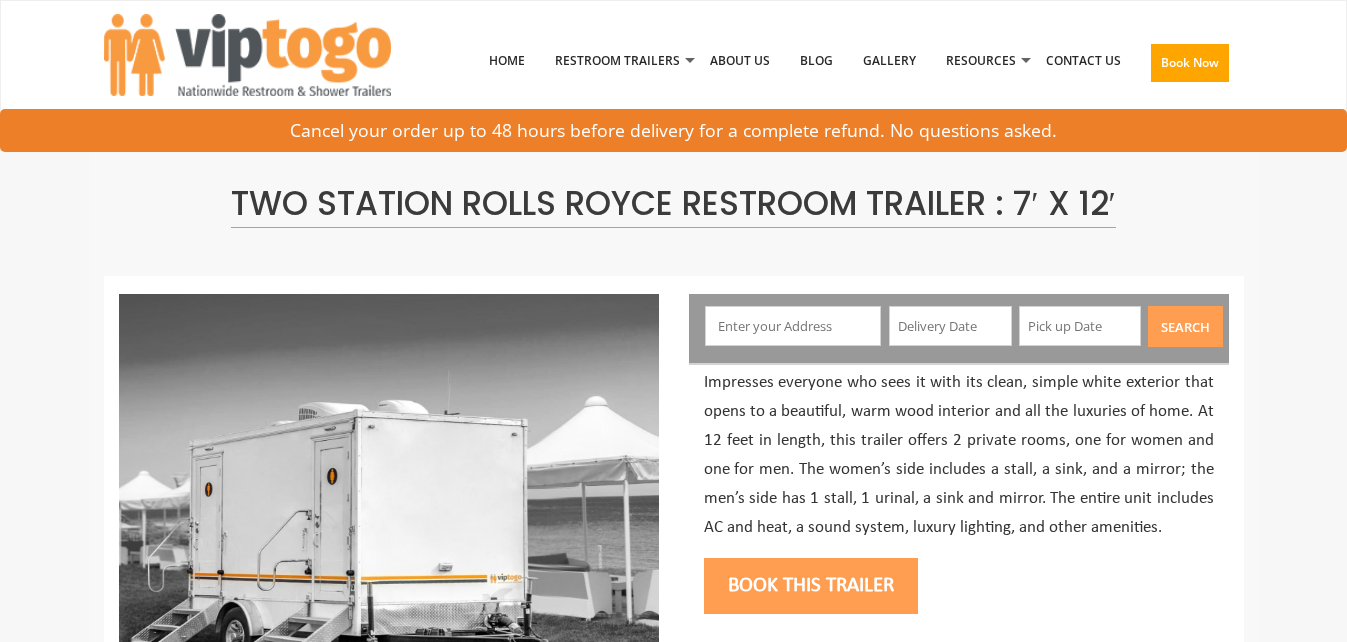 scroll, scrollTop: 0, scrollLeft: 0, axis: both 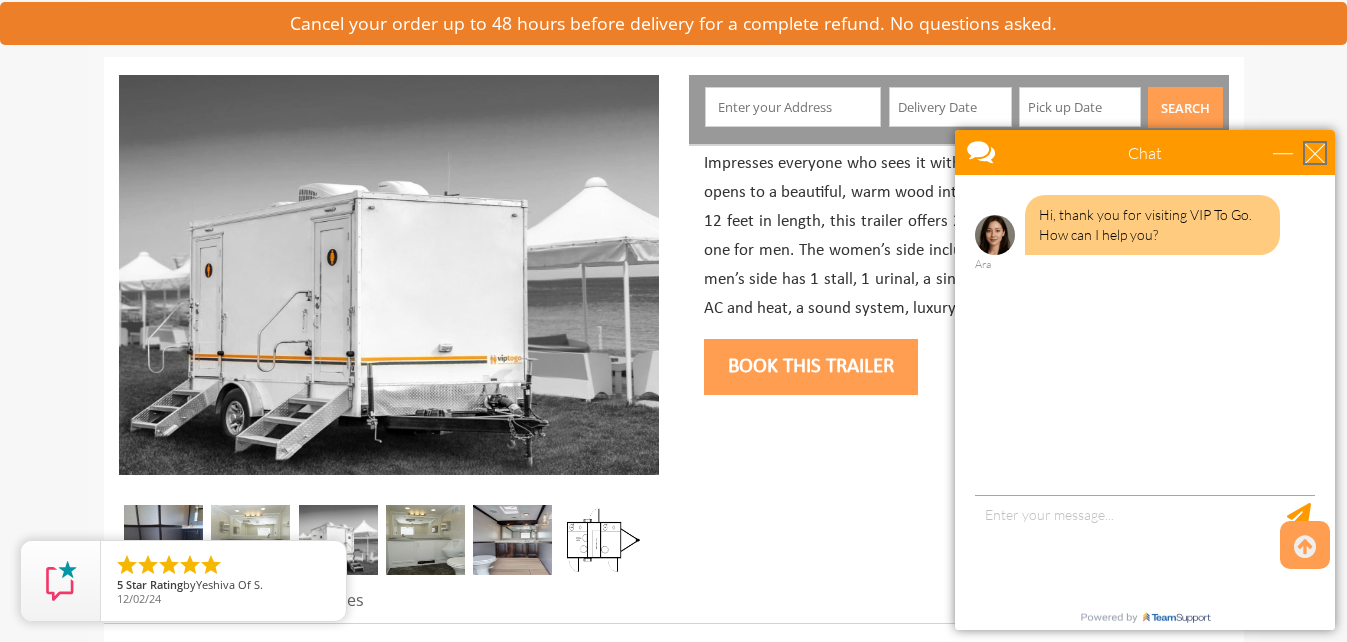 click at bounding box center (1315, 153) 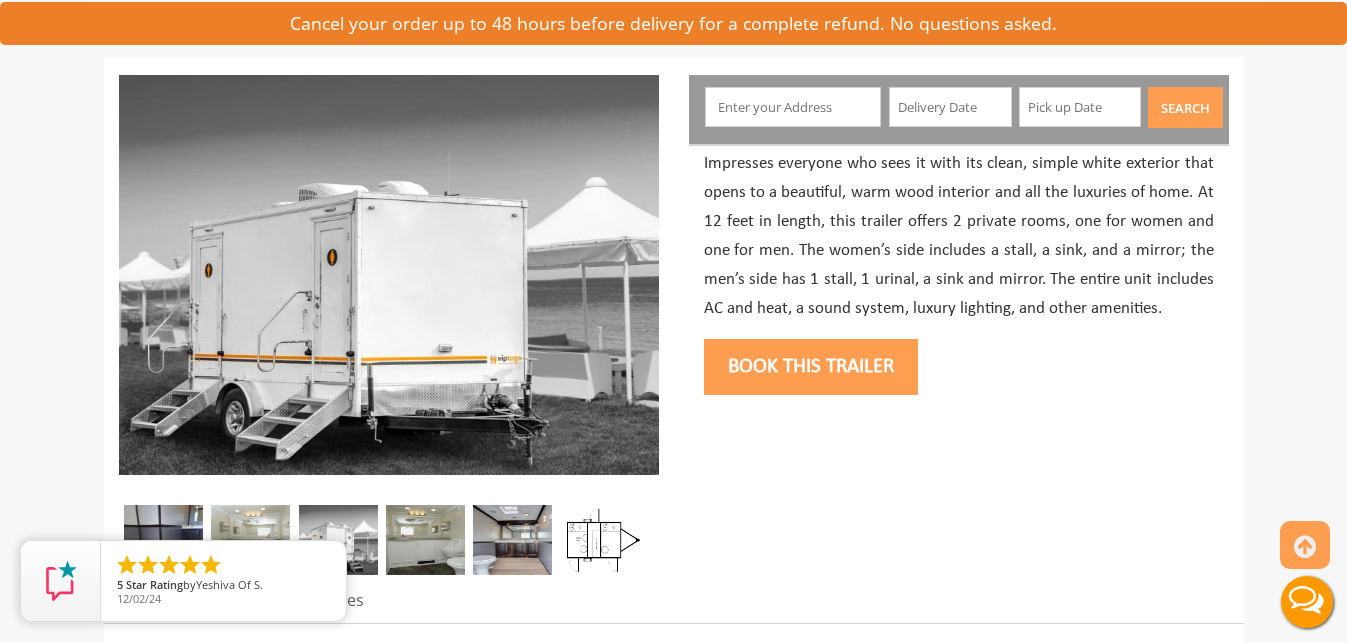 scroll, scrollTop: 0, scrollLeft: 0, axis: both 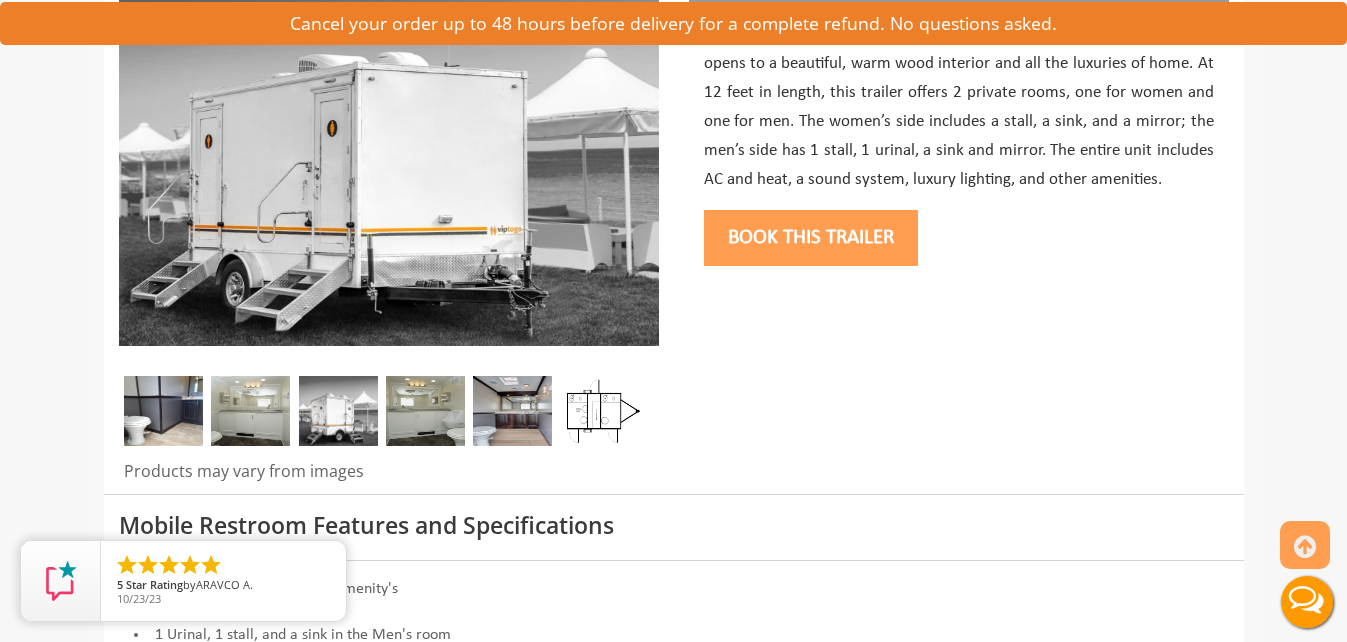 click at bounding box center (250, 411) 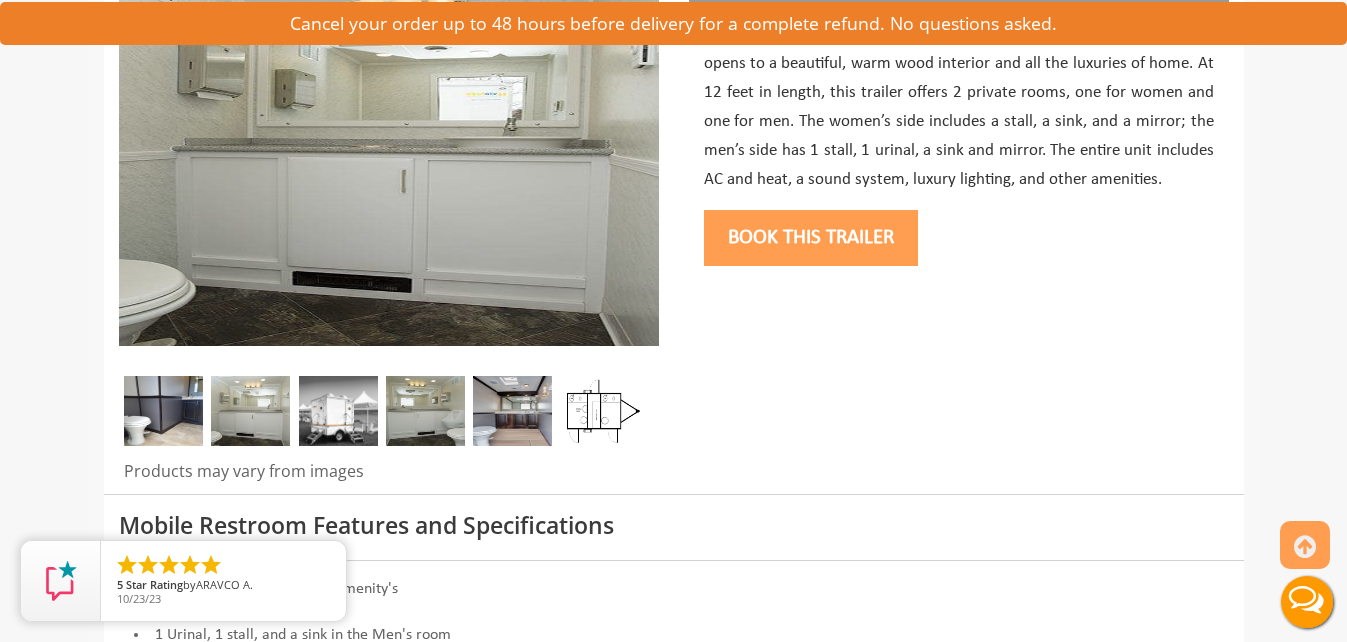 click at bounding box center (163, 411) 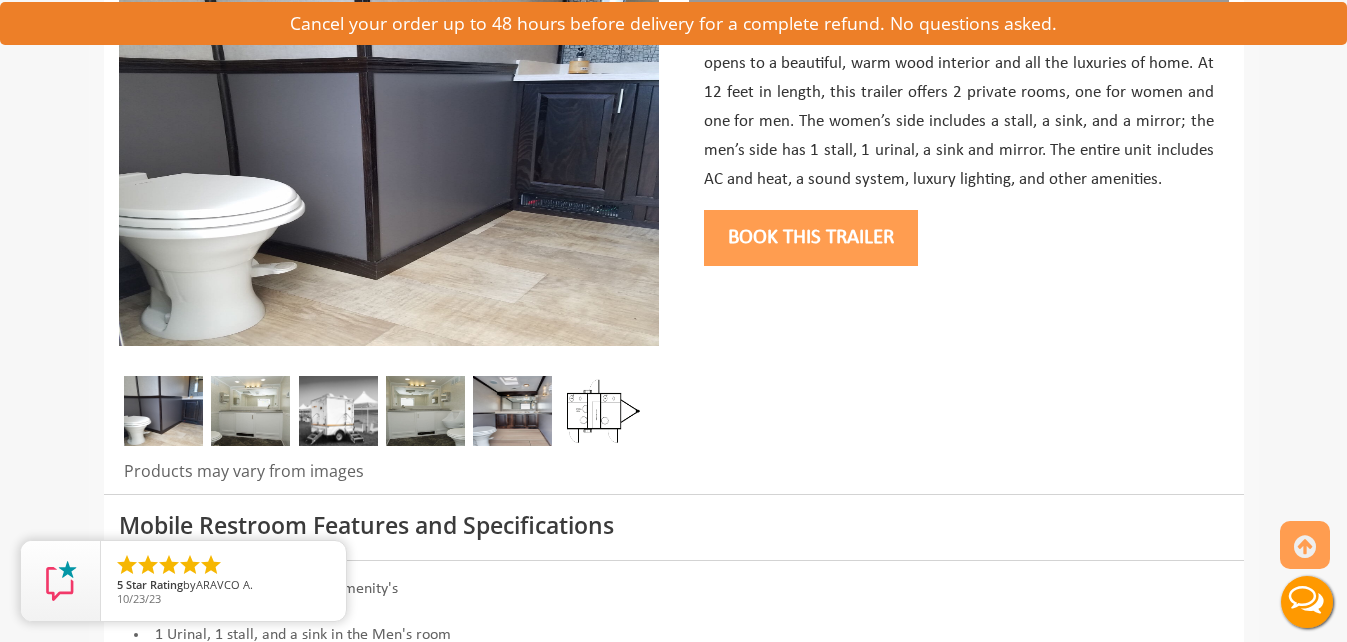 click at bounding box center [250, 411] 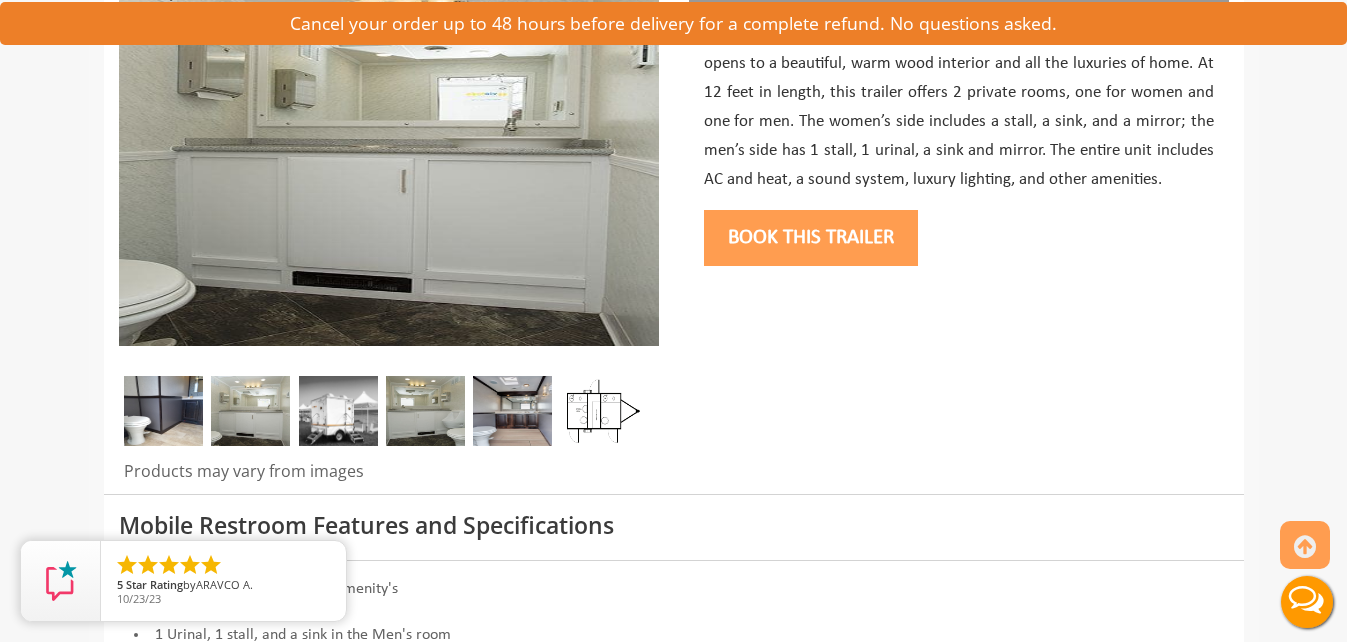 click at bounding box center [338, 411] 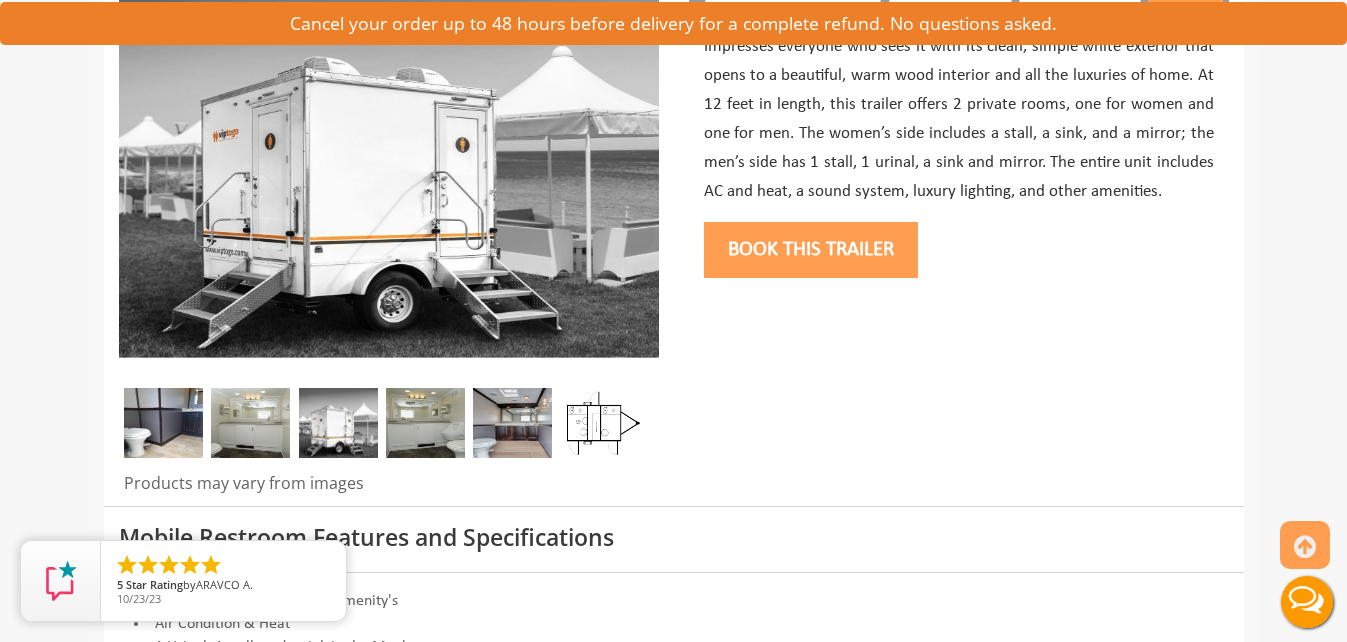 scroll, scrollTop: 331, scrollLeft: 0, axis: vertical 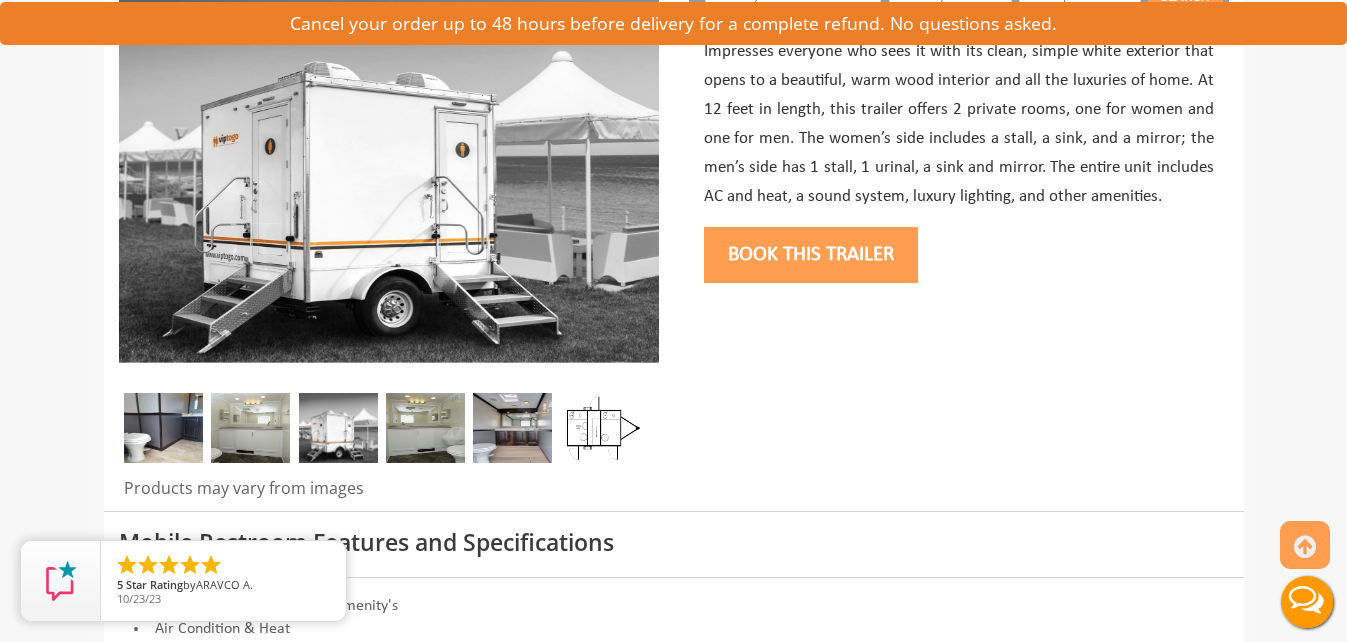 click at bounding box center (425, 428) 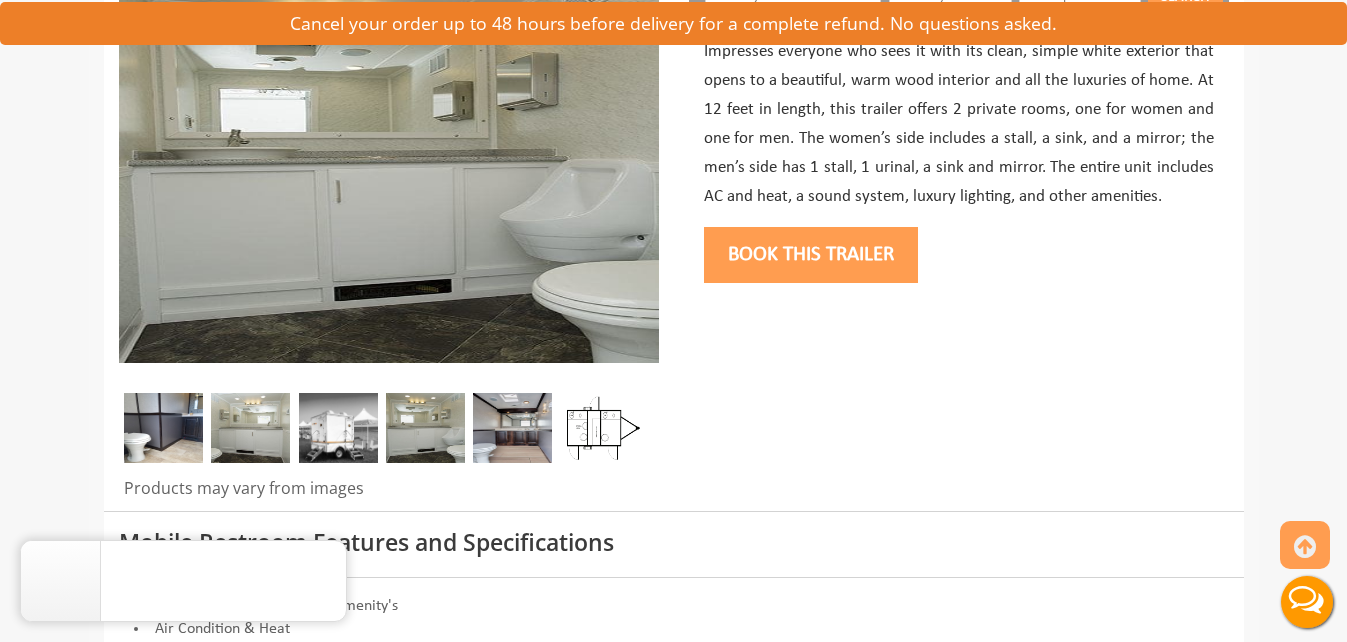 click at bounding box center [512, 428] 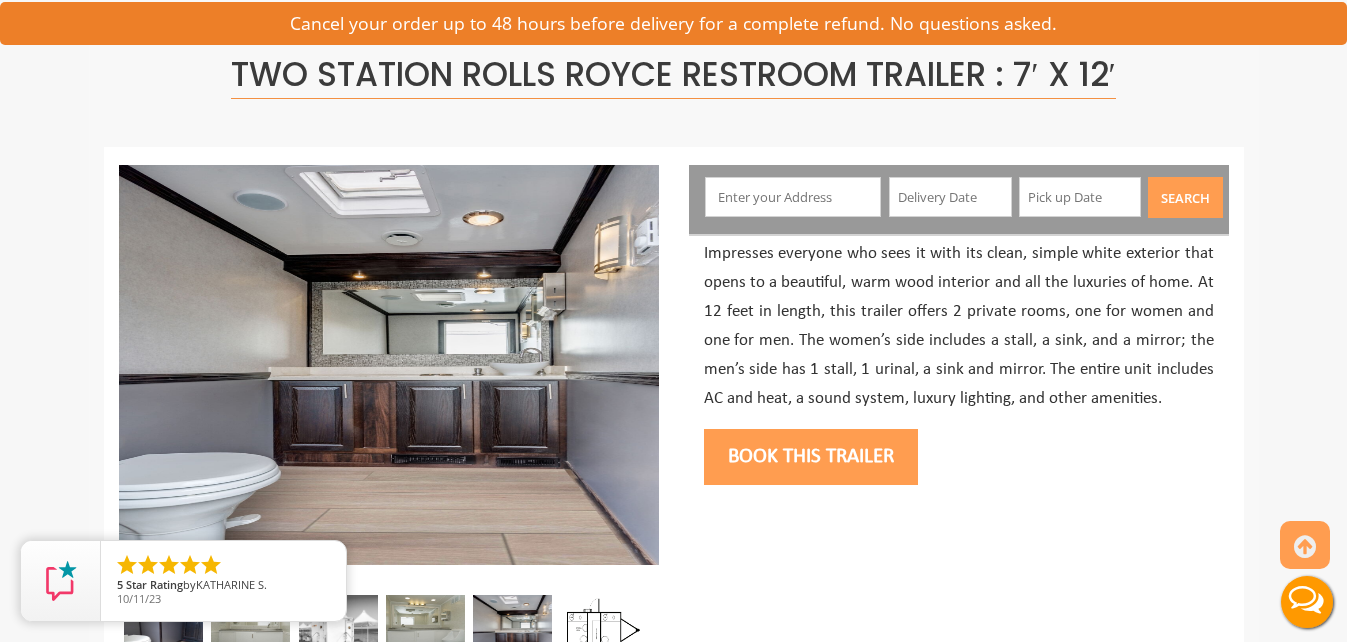 scroll, scrollTop: 0, scrollLeft: 0, axis: both 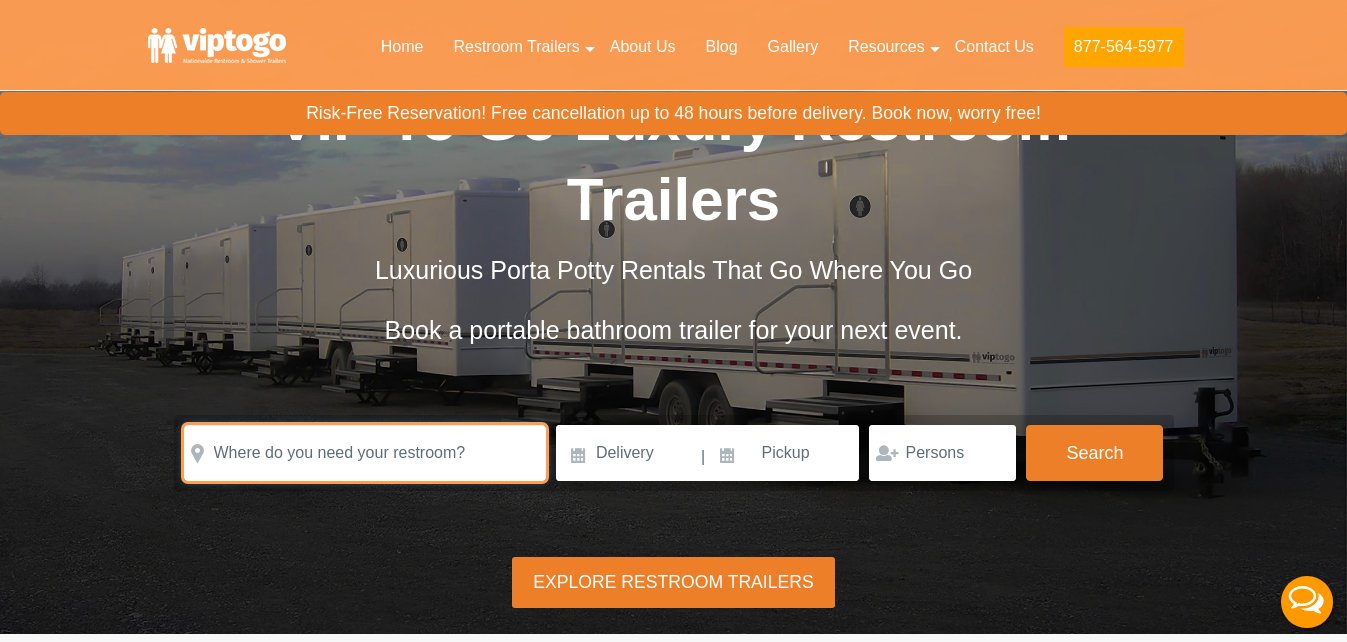 click at bounding box center (365, 453) 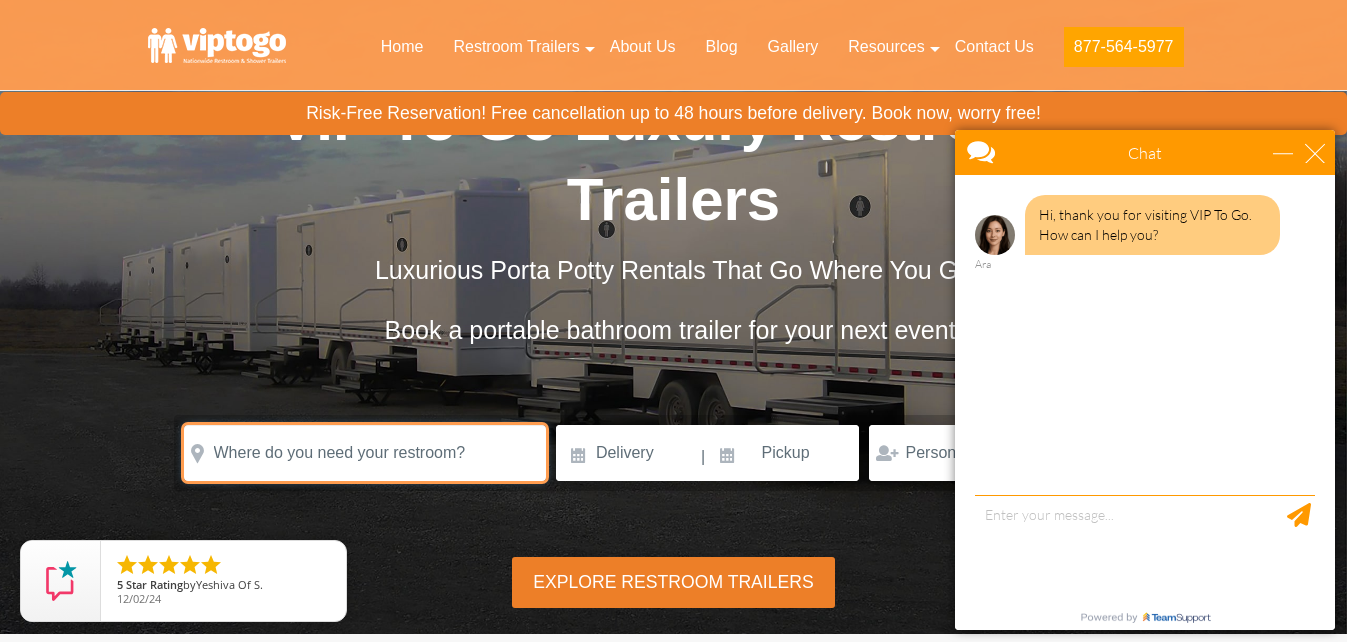 click at bounding box center [365, 453] 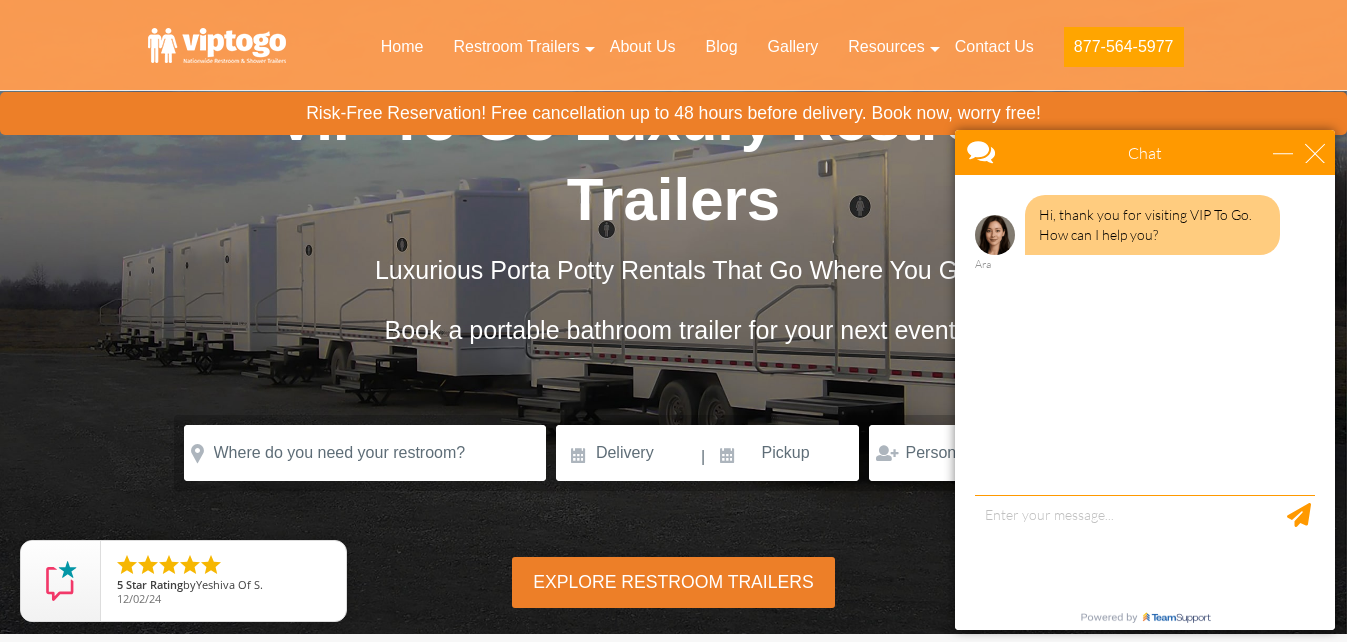 click on "Chat" at bounding box center [1145, 152] 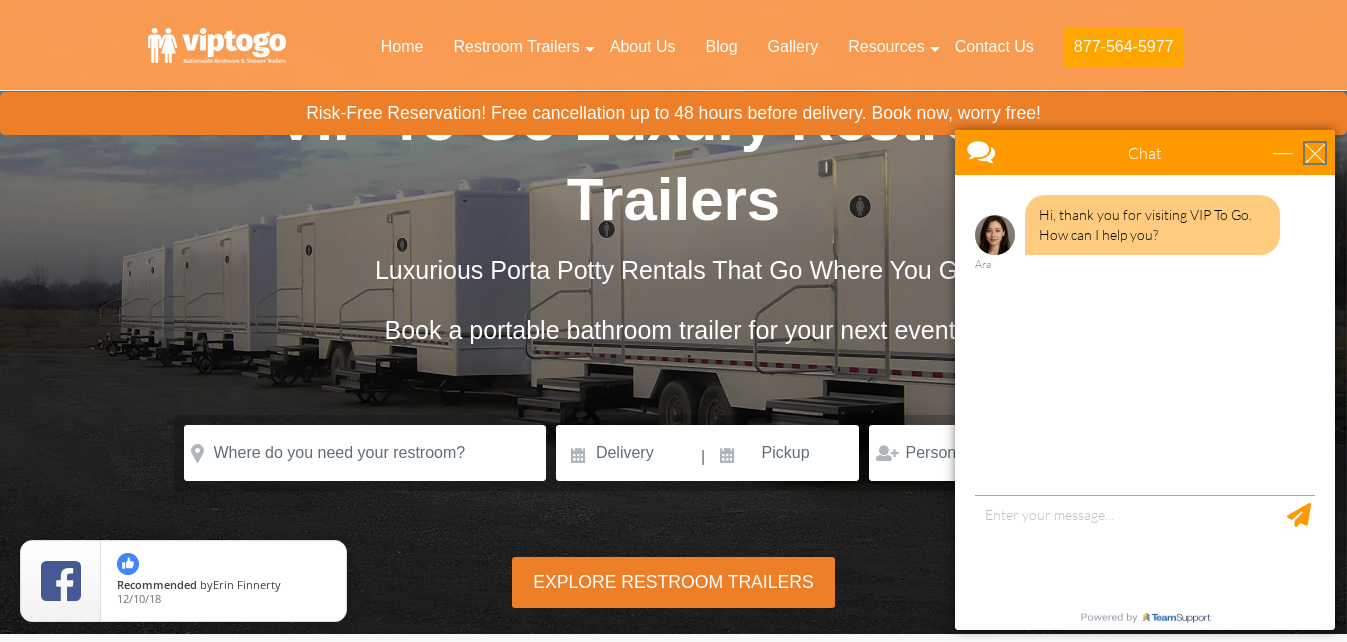 click at bounding box center [1315, 153] 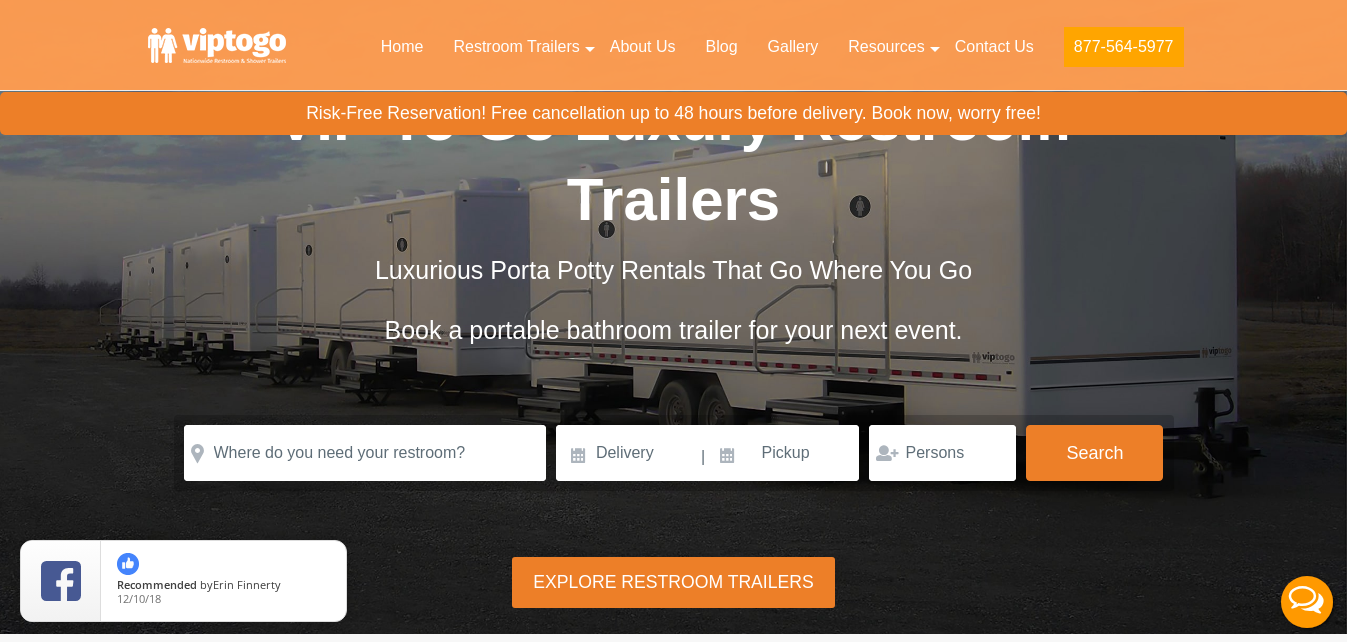 scroll, scrollTop: 0, scrollLeft: 0, axis: both 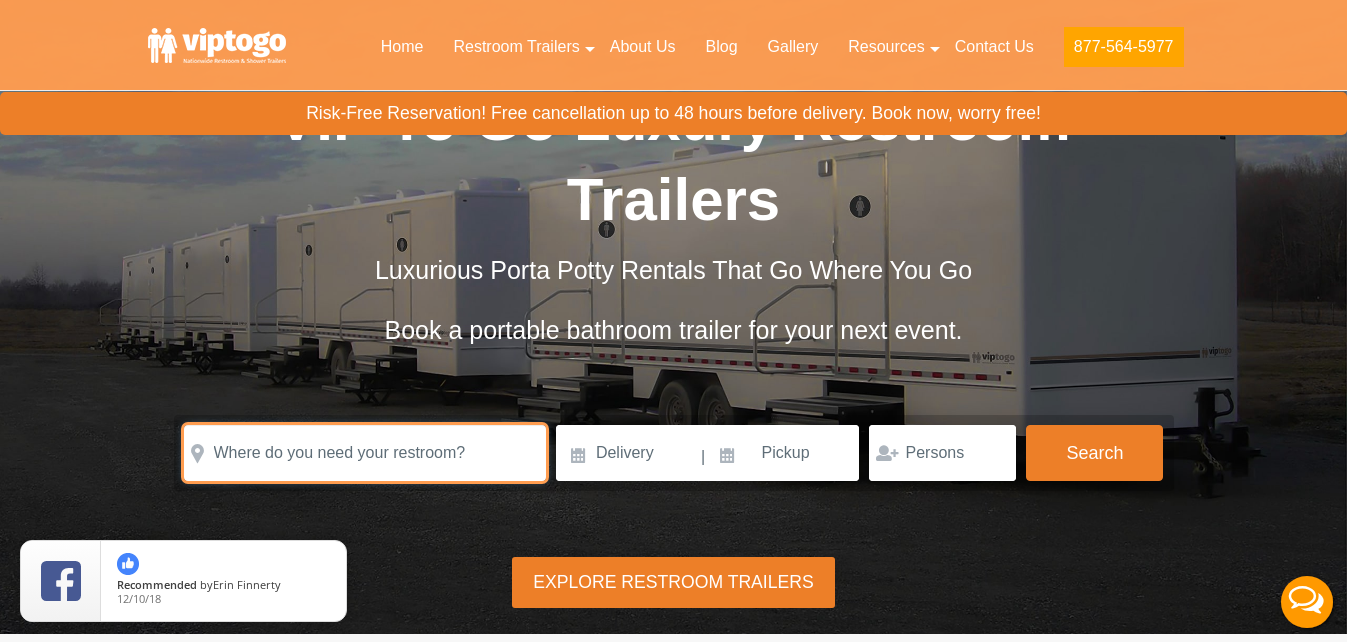click at bounding box center (365, 453) 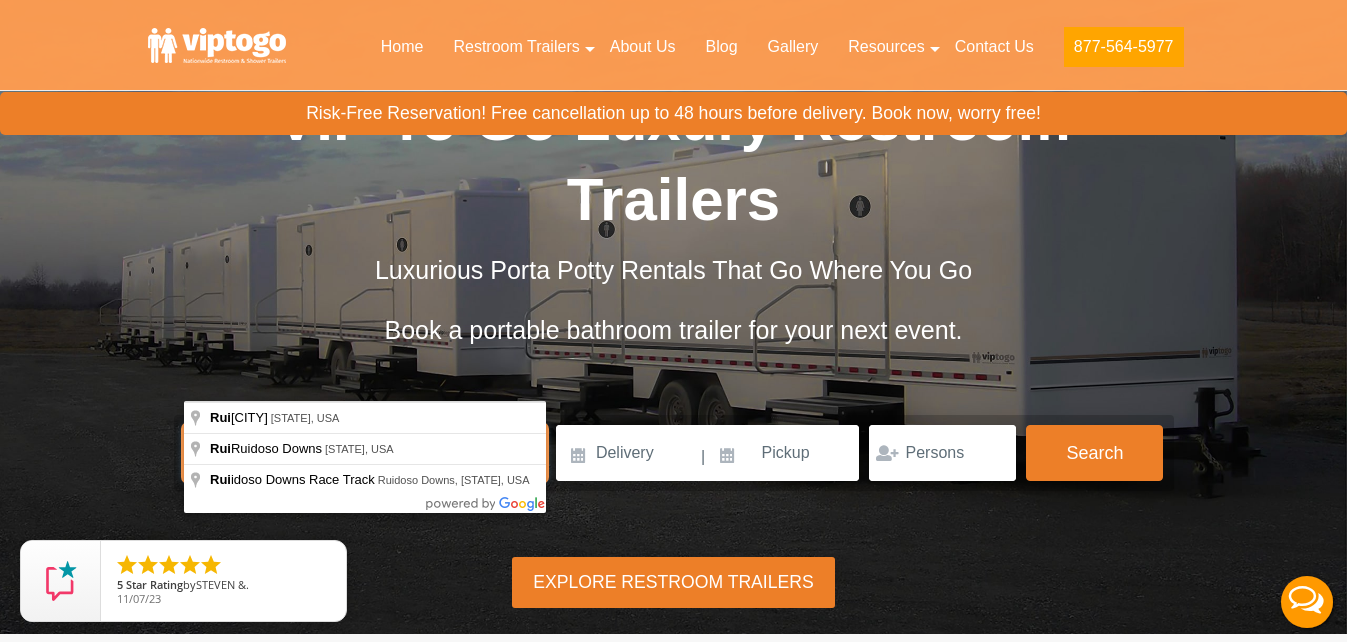 type on "r" 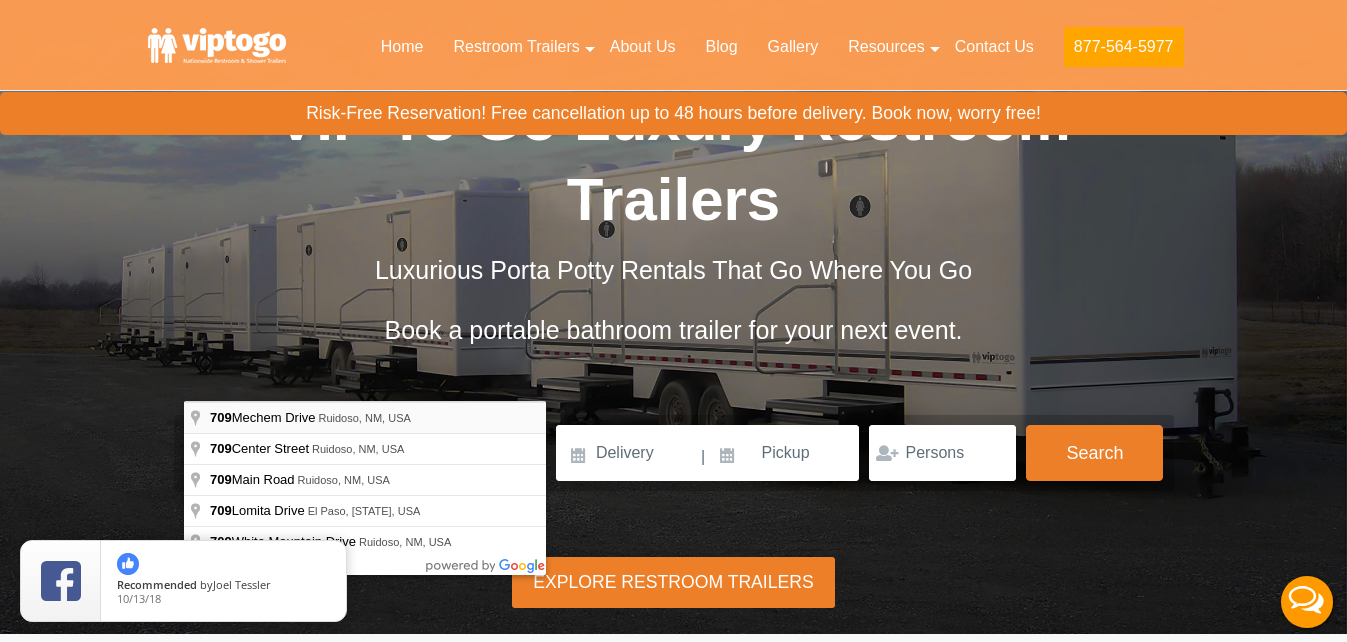type on "709 Mechem Drive, Ruidoso, NM, USA" 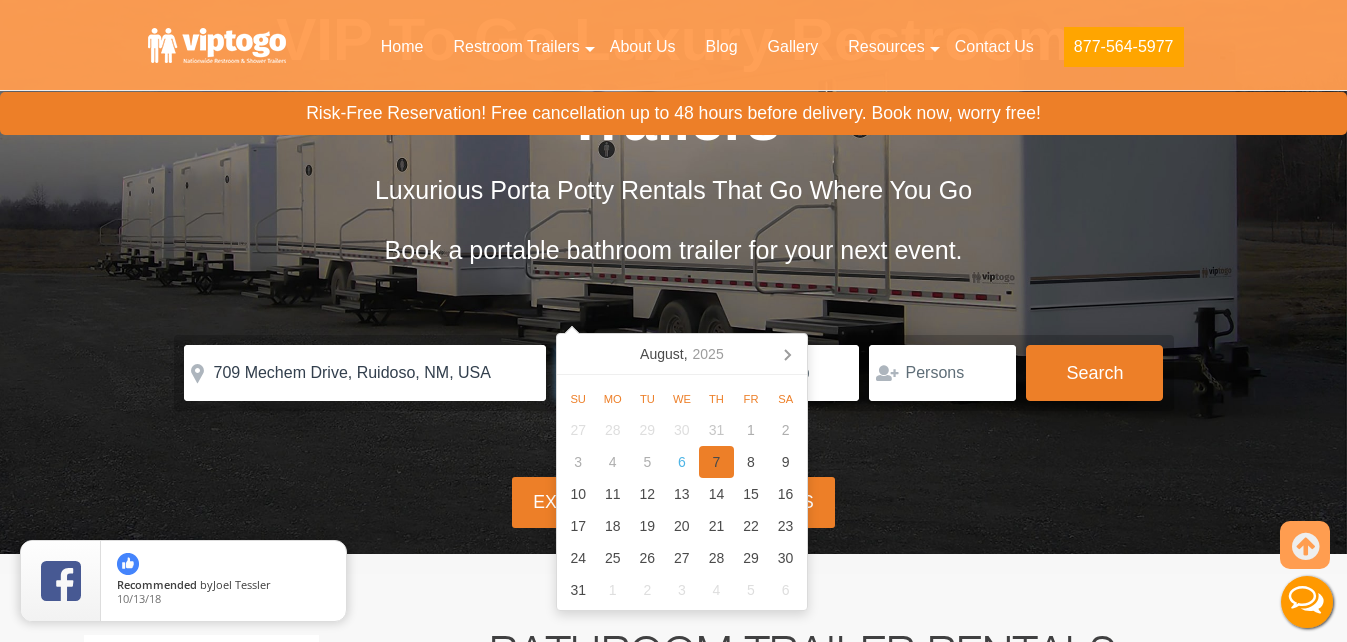 scroll, scrollTop: 182, scrollLeft: 0, axis: vertical 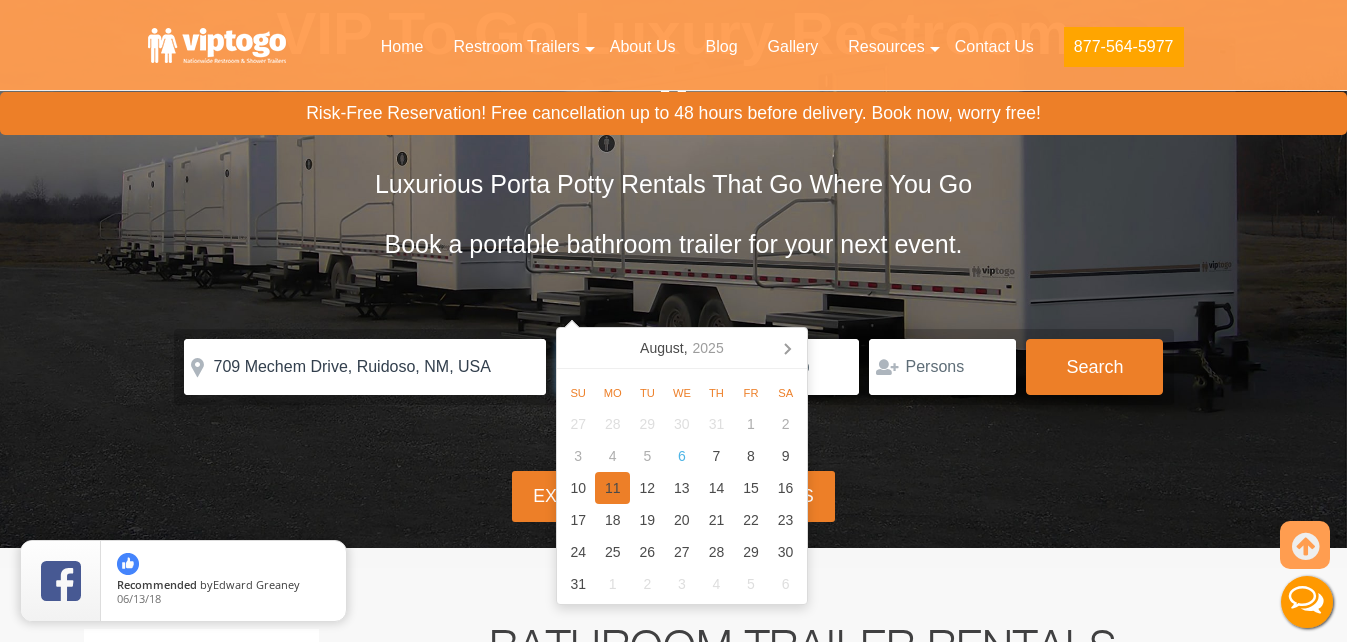 click on "11" at bounding box center [612, 488] 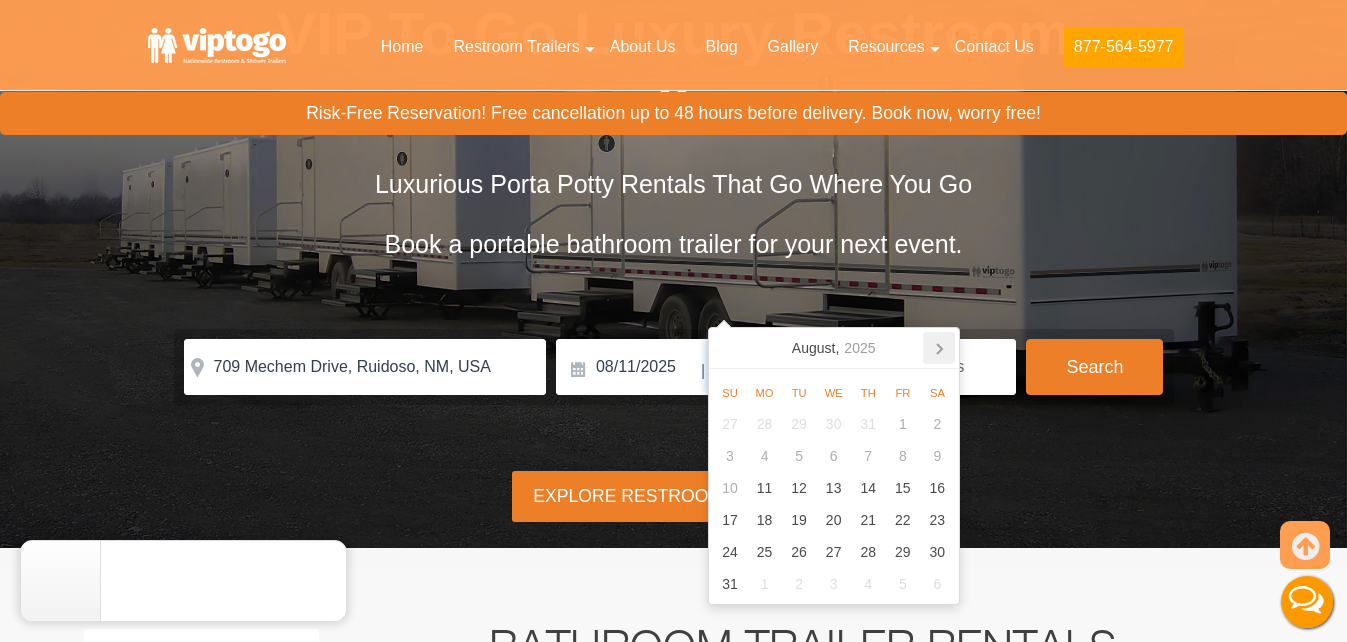 click 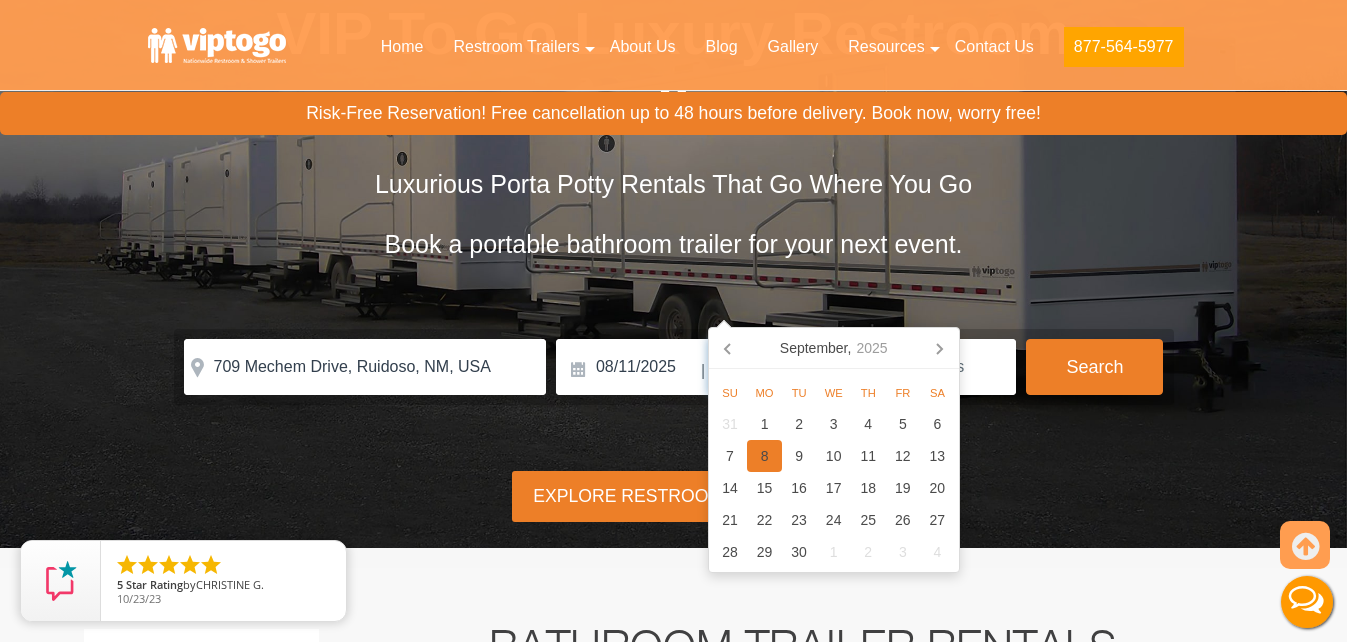 click on "8" at bounding box center (764, 456) 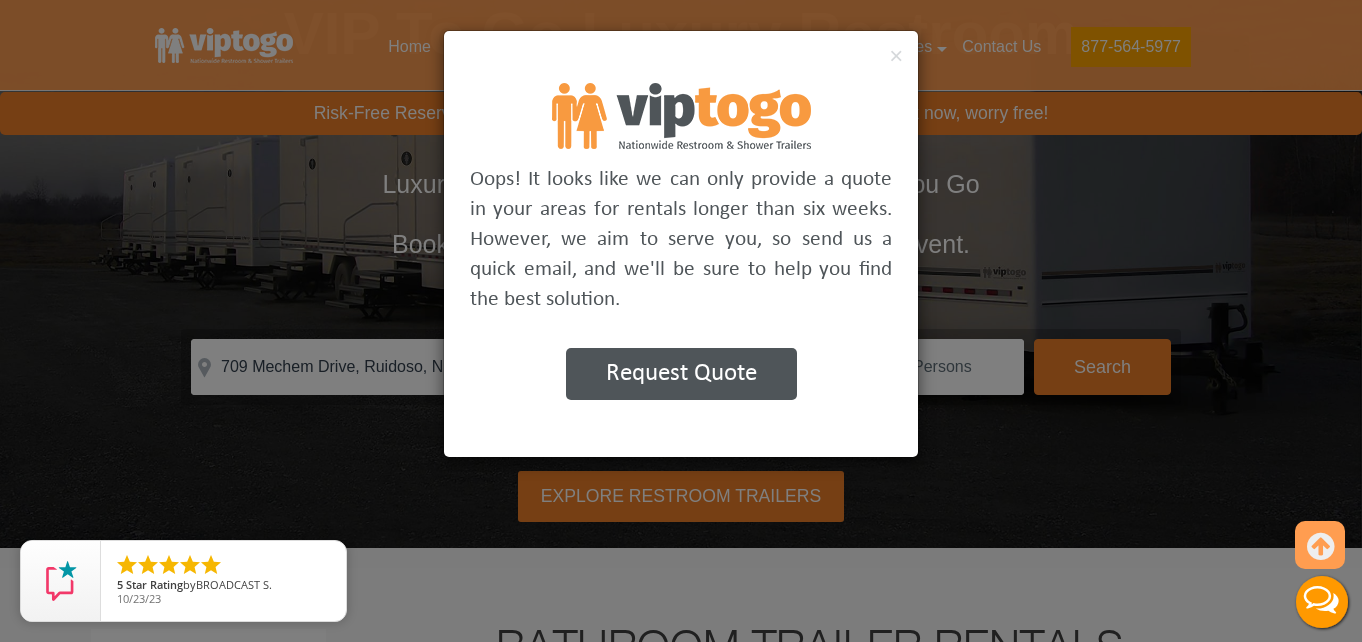 click on "Request Quote" at bounding box center (681, 374) 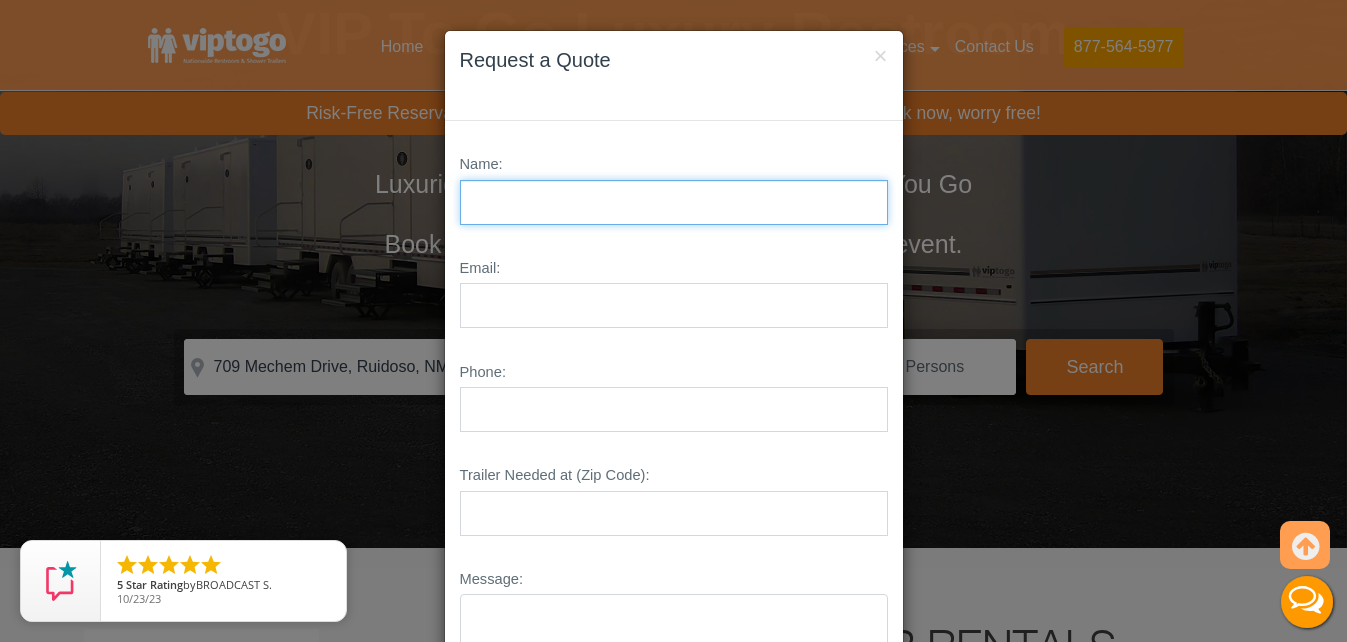 click on "Name:" at bounding box center [674, 202] 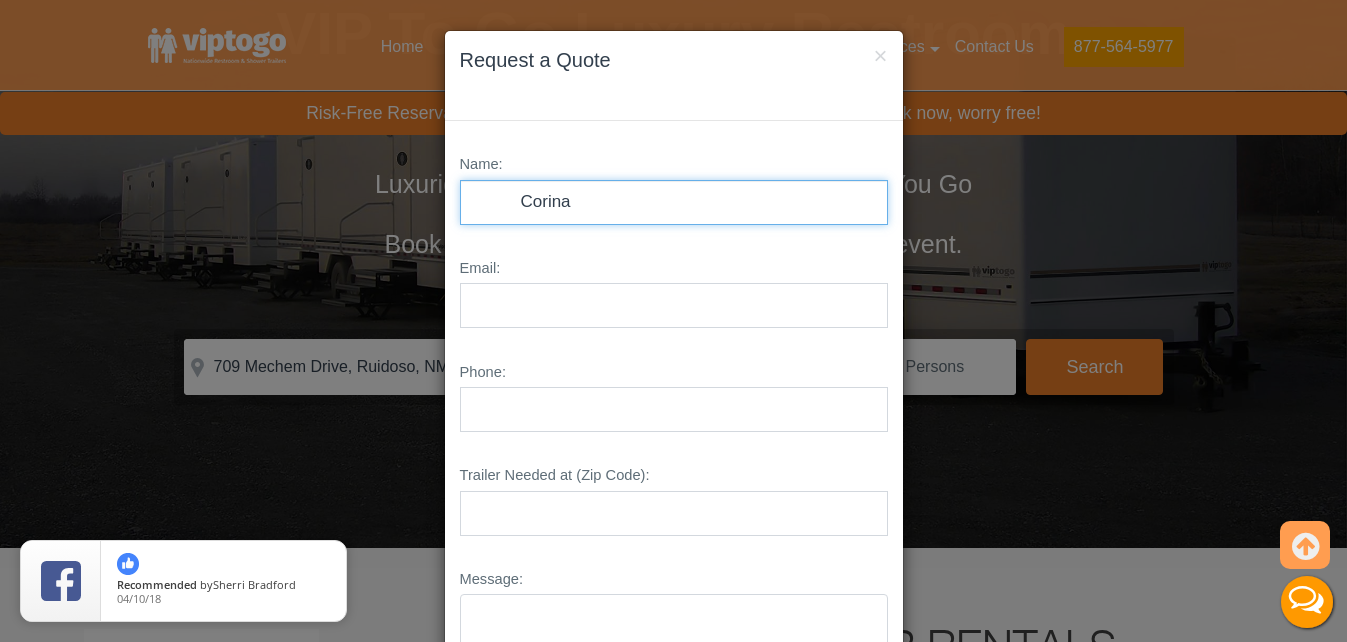 type on "Corina Garcia" 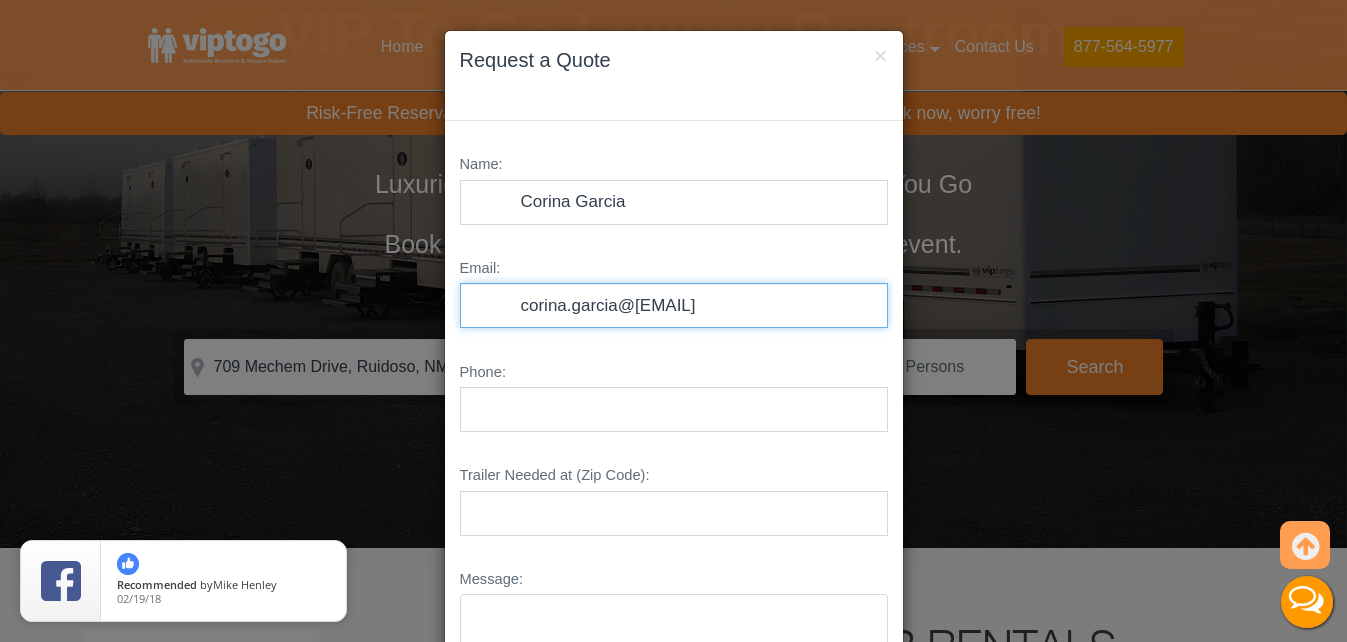 type on "corina.garcia@dhsem.nm.gov" 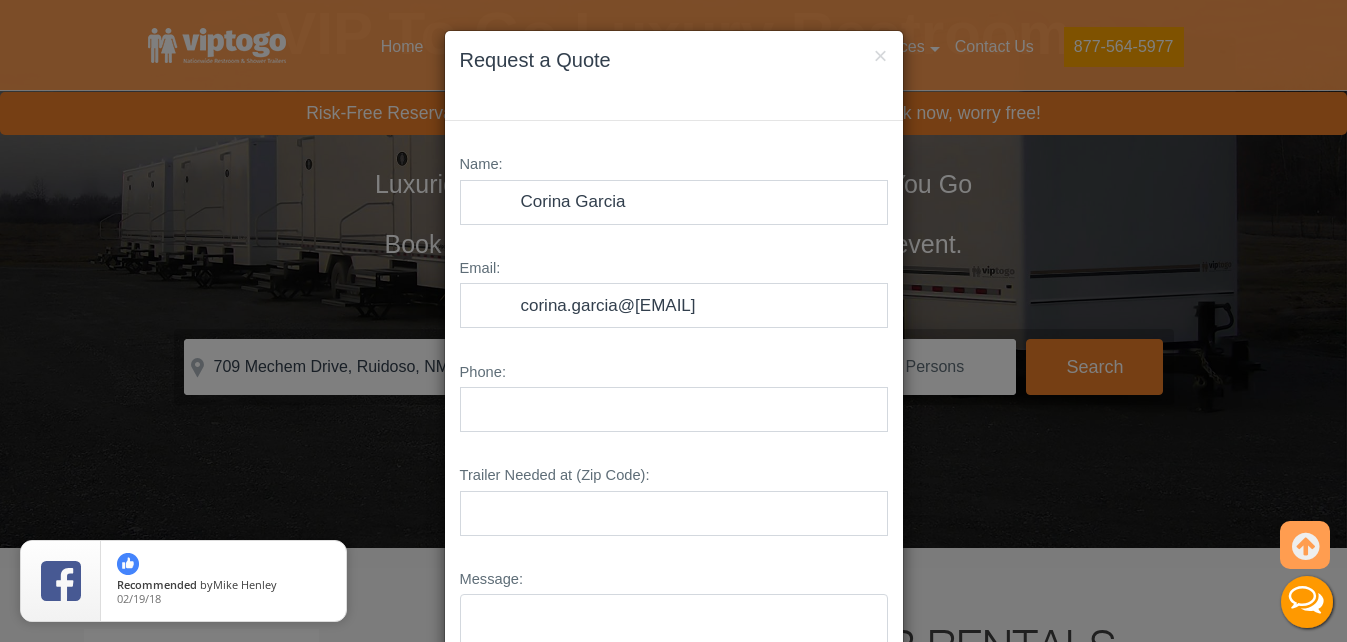 click on "Phone:" at bounding box center [674, 395] 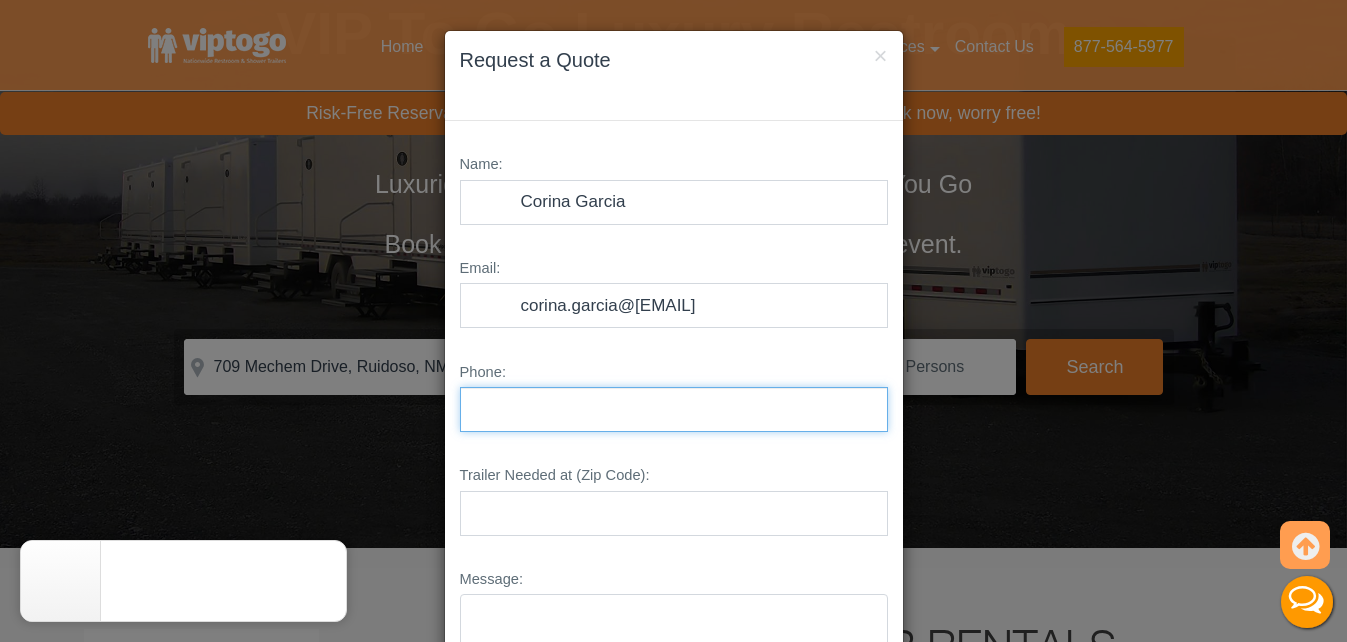 click on "Phone:" at bounding box center (674, 409) 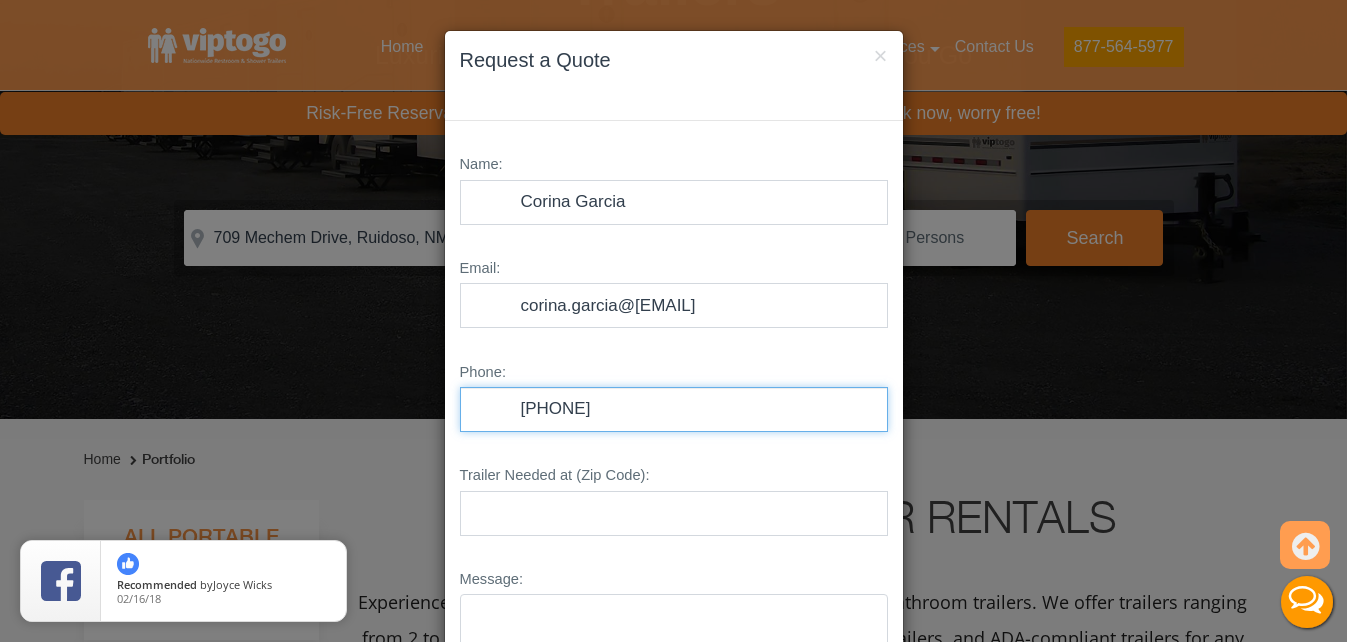 scroll, scrollTop: 313, scrollLeft: 0, axis: vertical 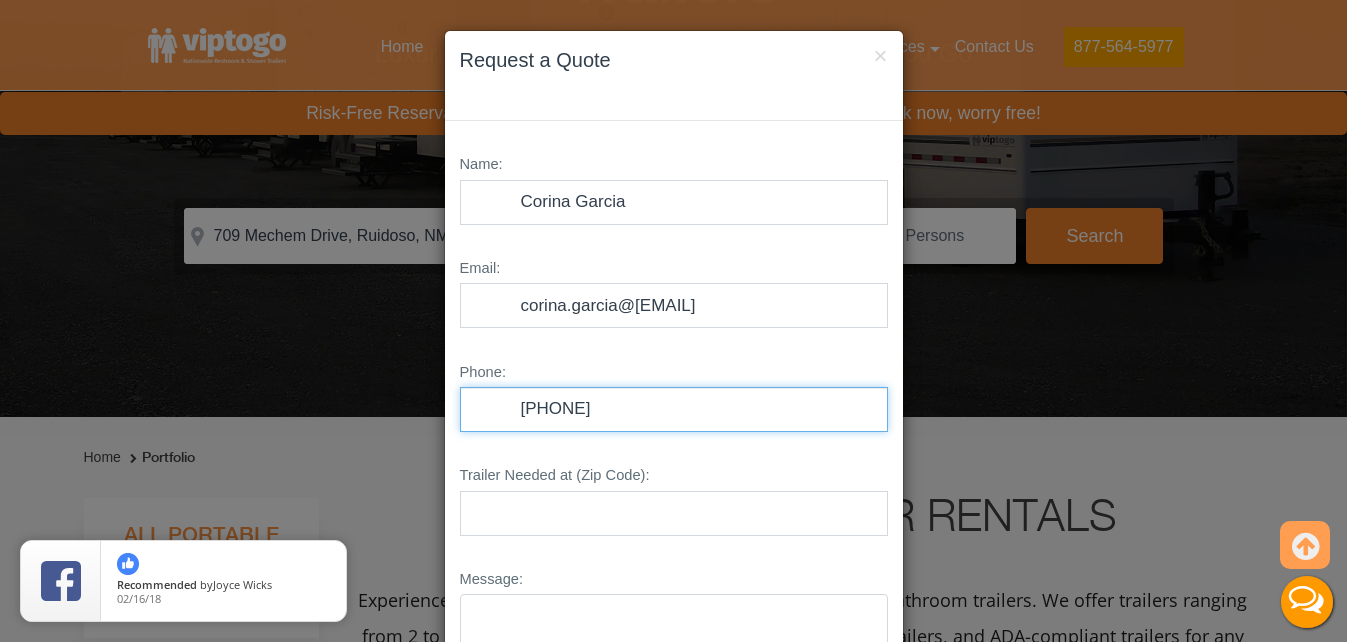 type on "9152503739" 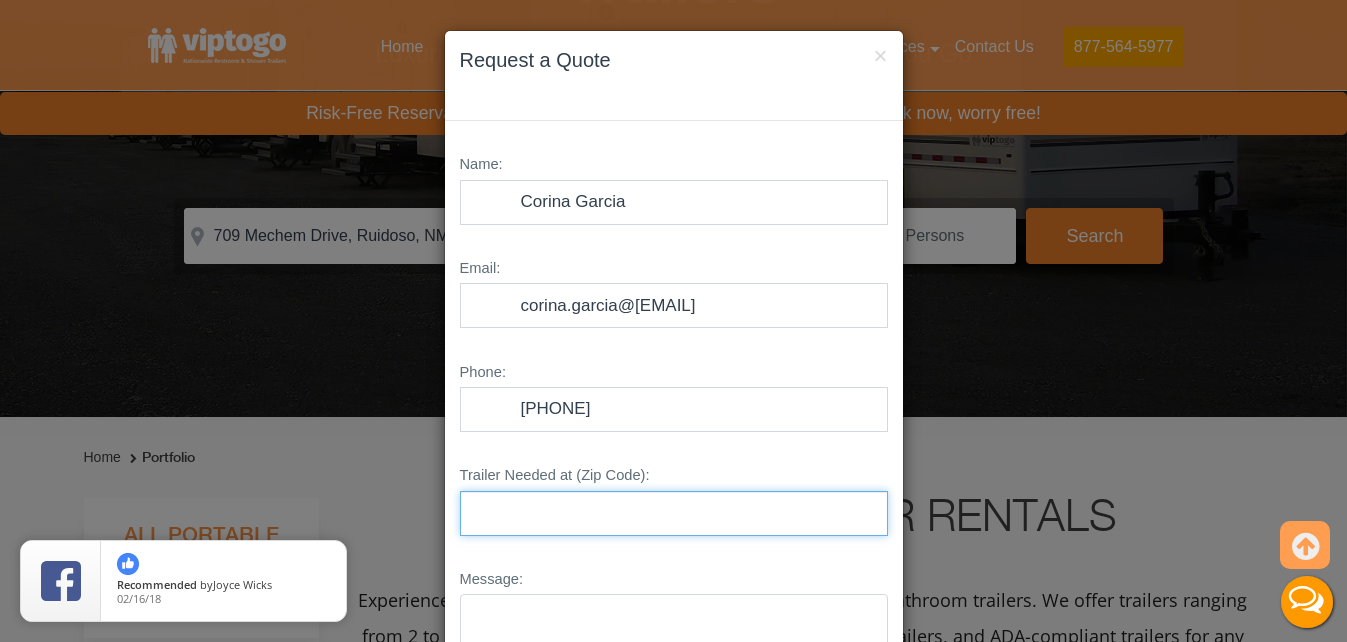 click on "Trailer Needed at (Zip Code):" at bounding box center [674, 513] 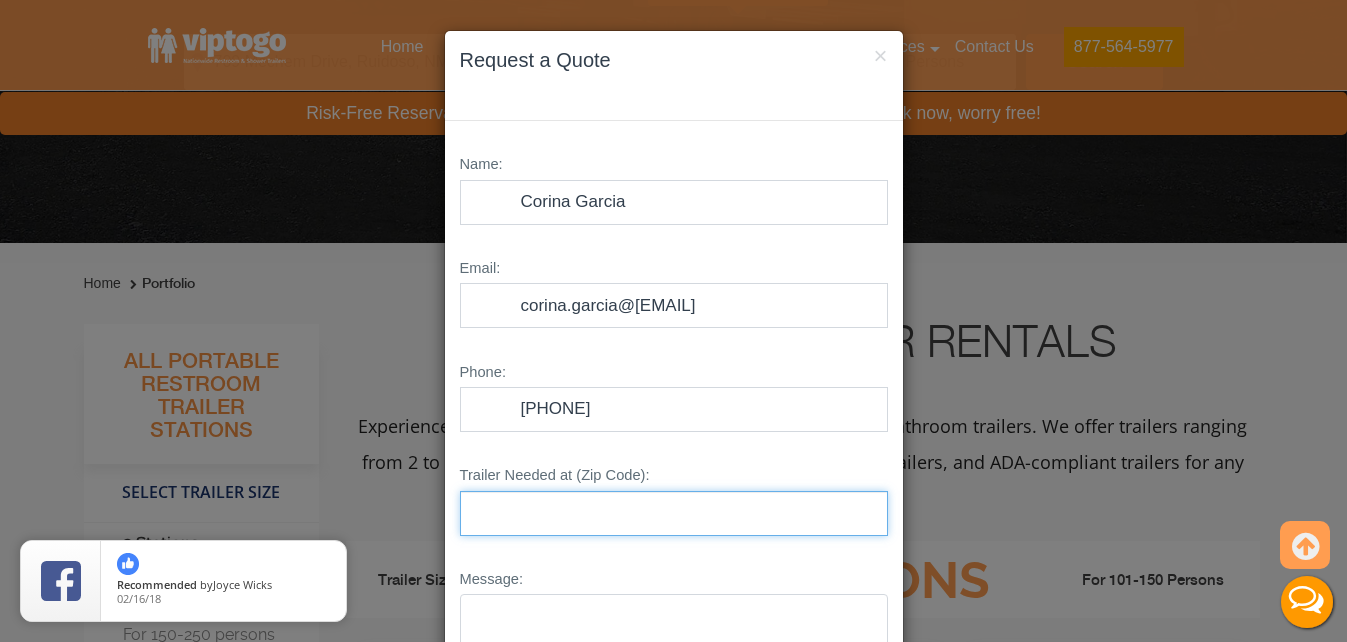 scroll, scrollTop: 493, scrollLeft: 0, axis: vertical 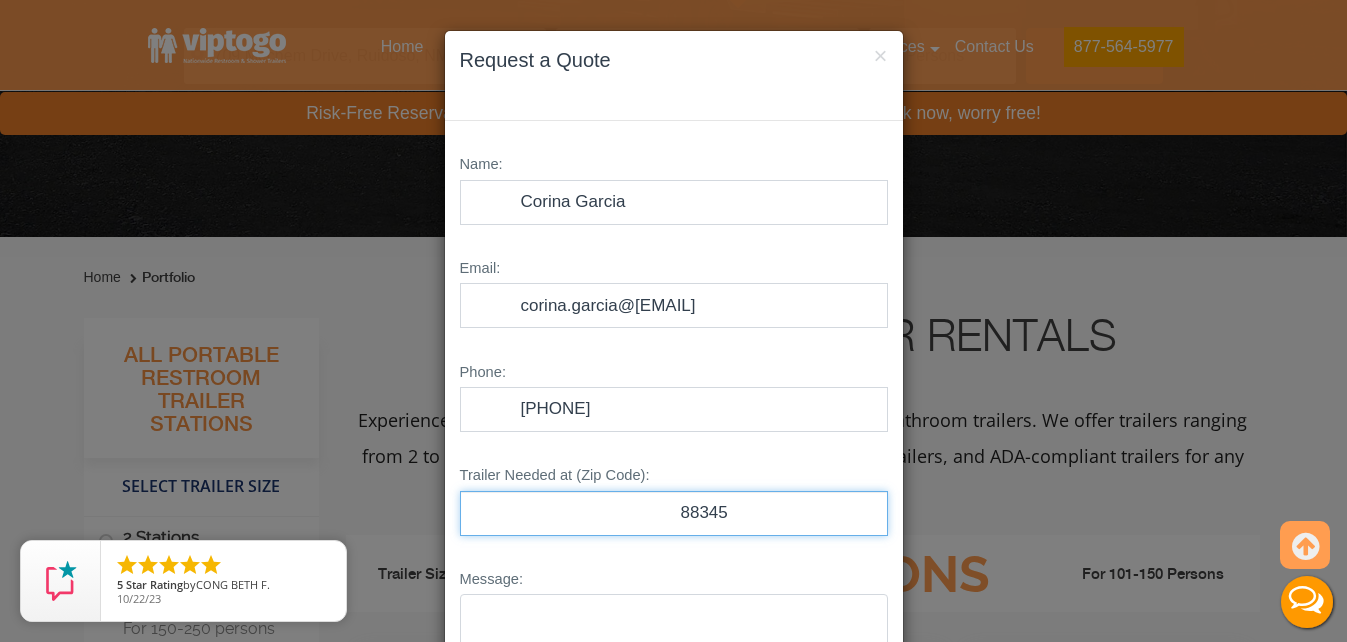 type on "88345" 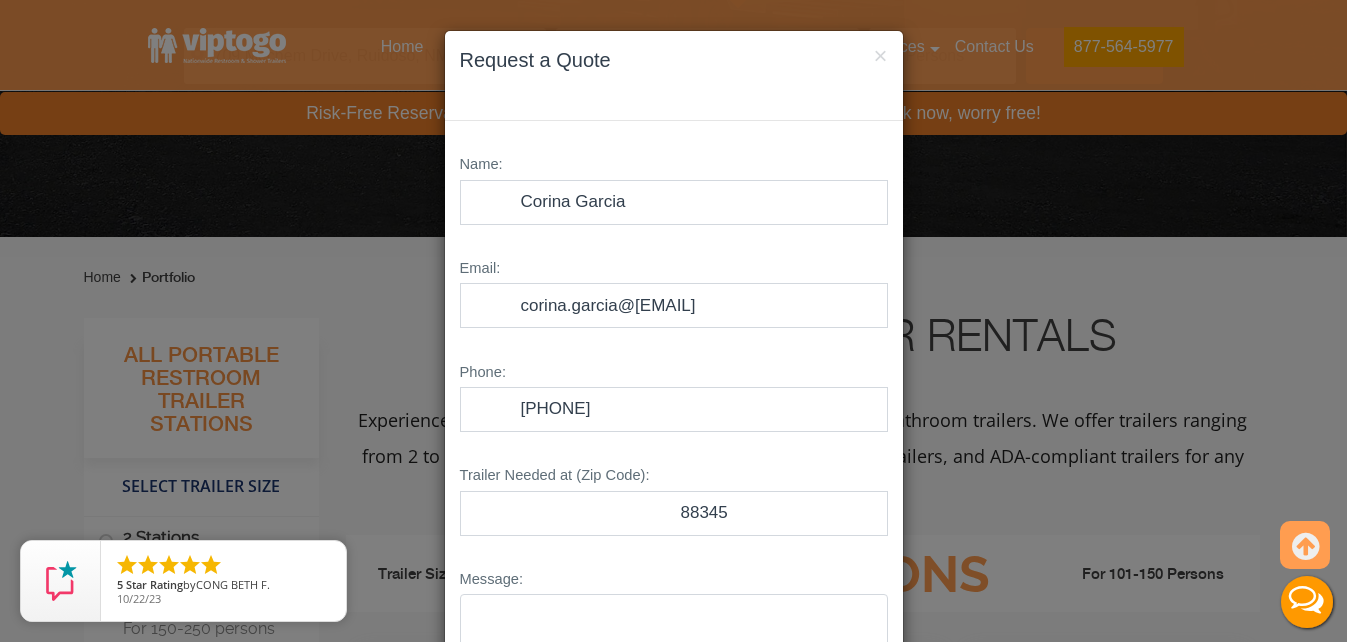 click on "Message:" at bounding box center [674, 654] 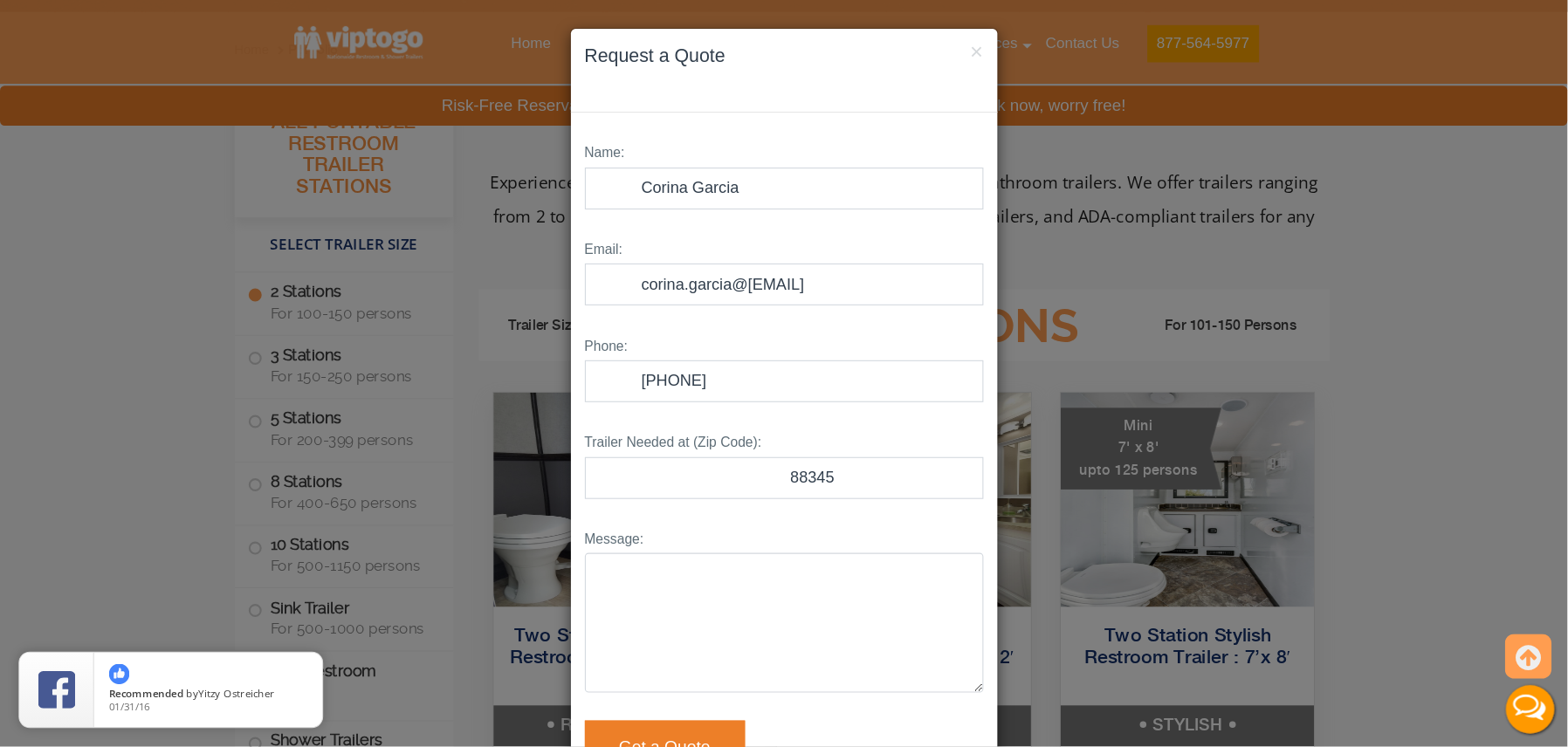 scroll, scrollTop: 626, scrollLeft: 0, axis: vertical 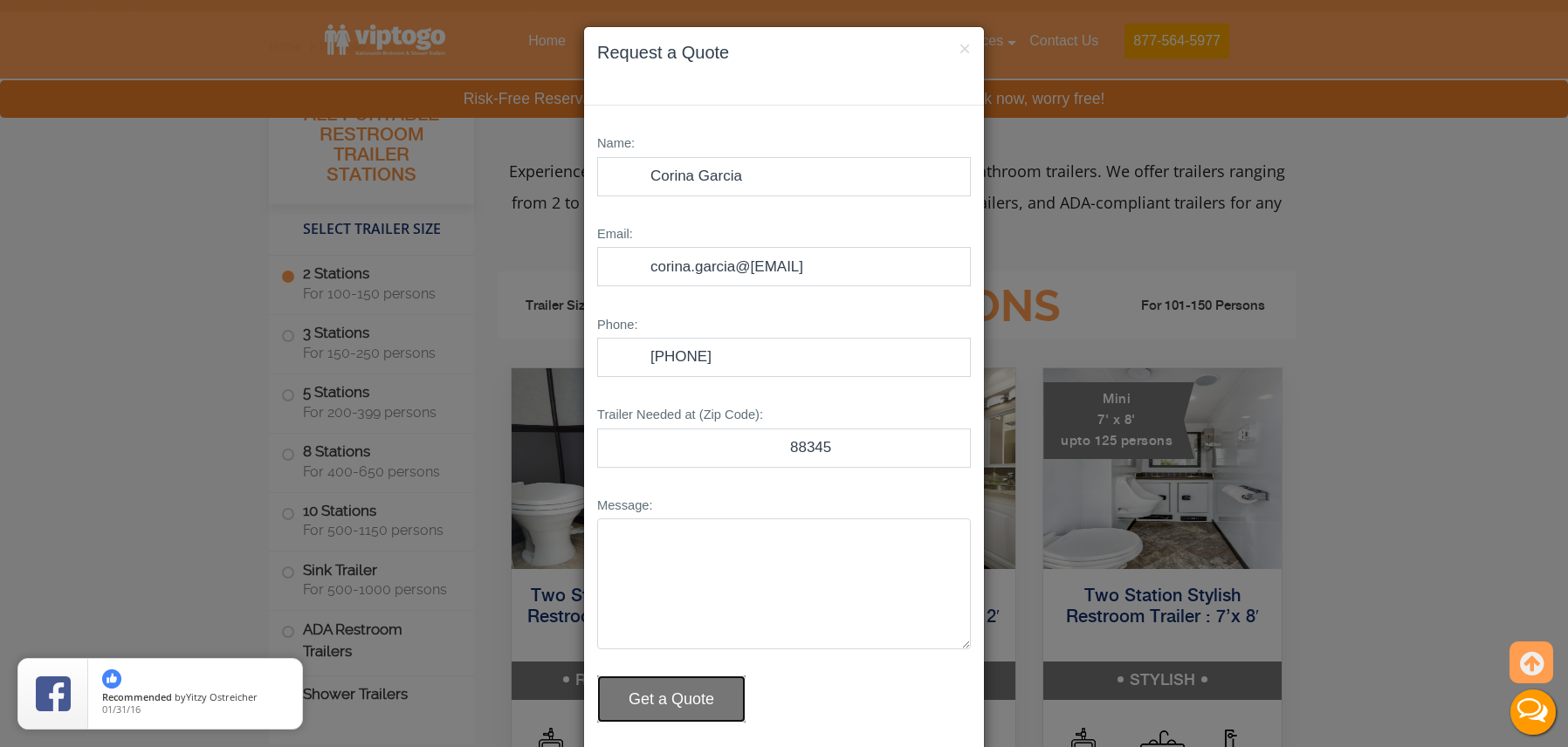 click on "Get a Quote" at bounding box center (671, 699) 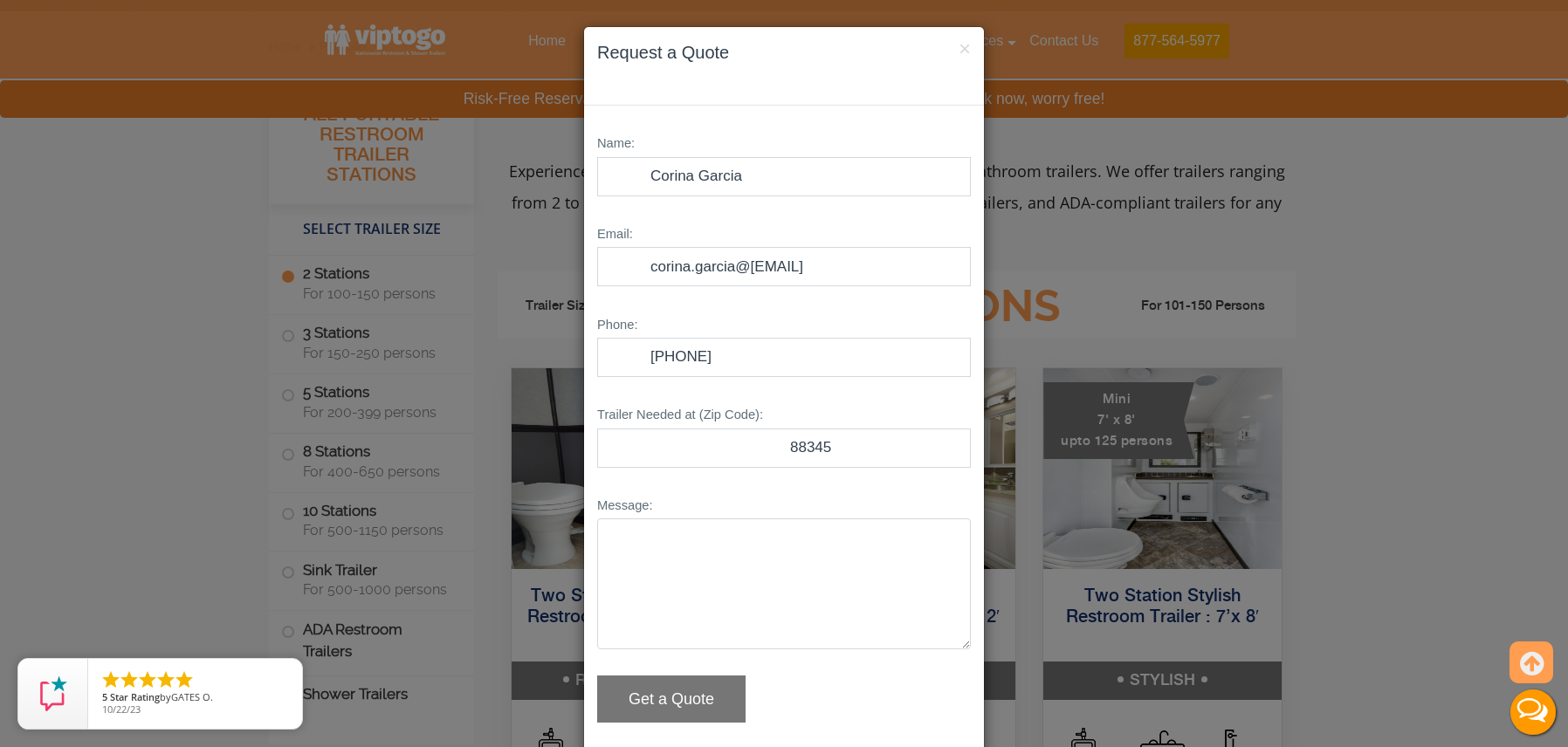 scroll, scrollTop: 92, scrollLeft: 0, axis: vertical 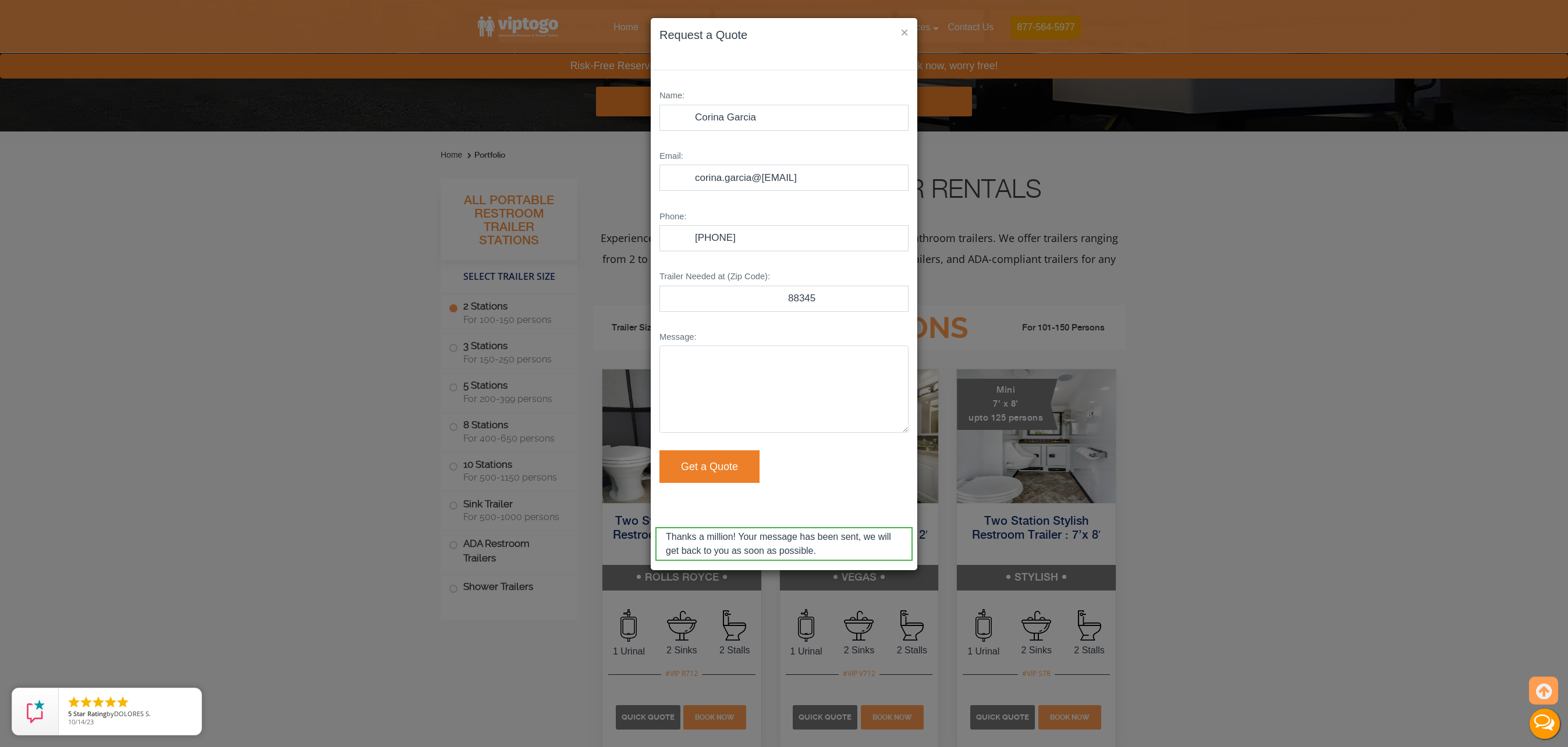 click on "×" at bounding box center (904, 33) 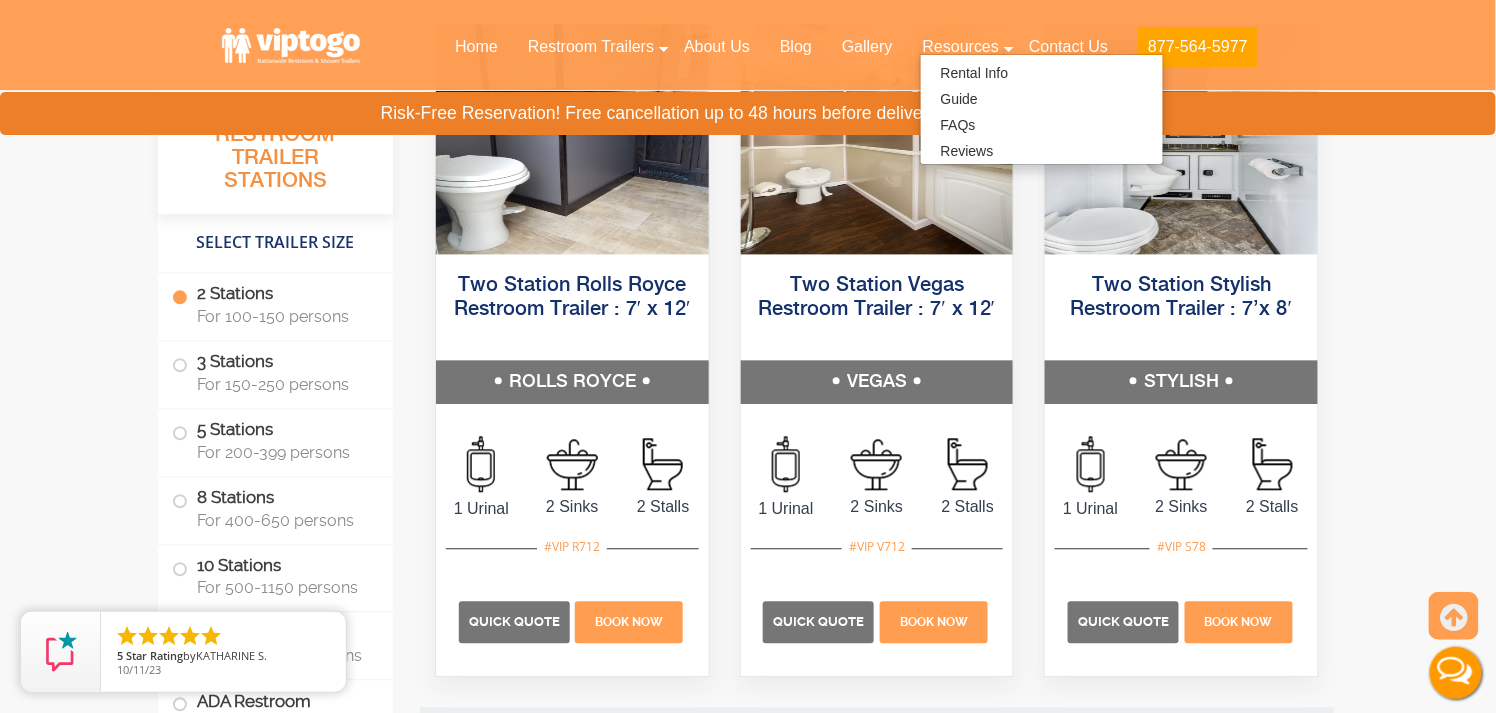 scroll, scrollTop: 1113, scrollLeft: 0, axis: vertical 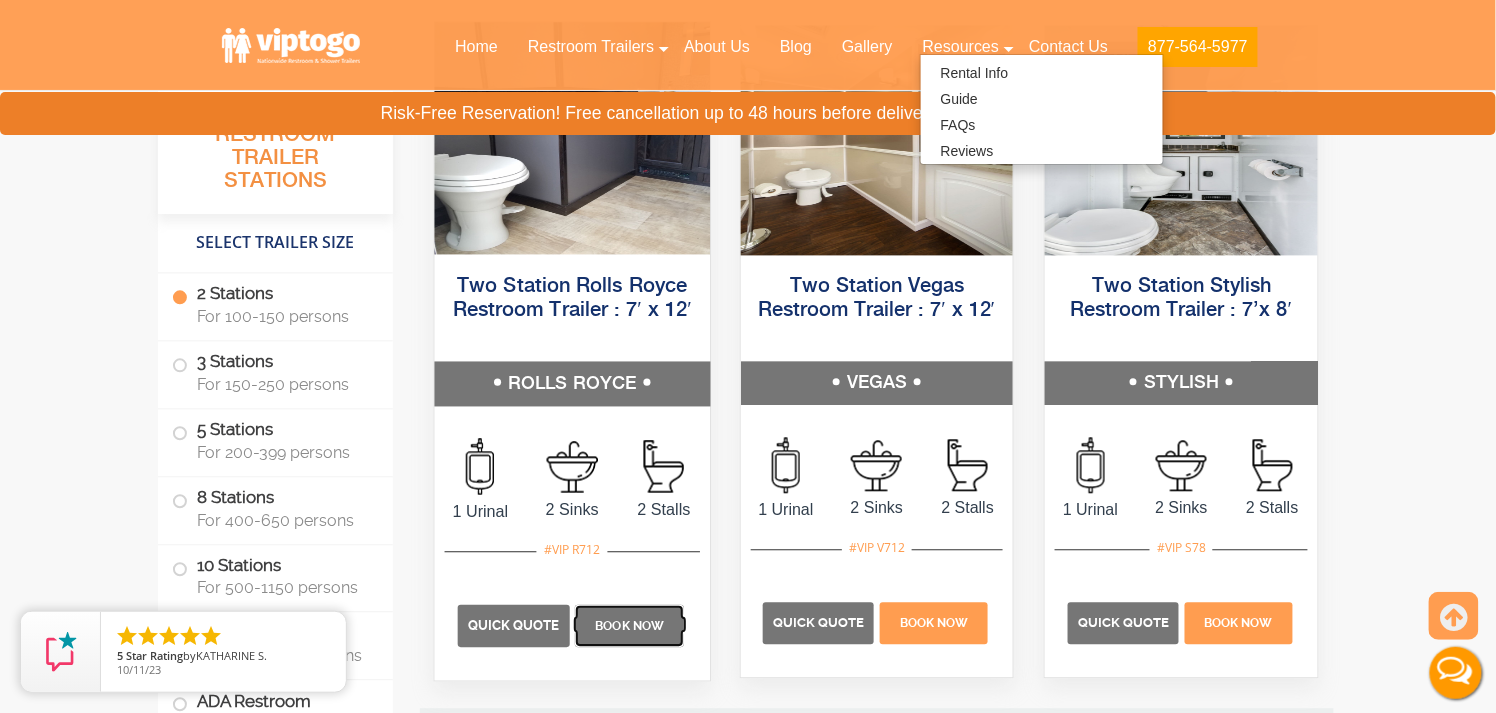 click on "Book Now" at bounding box center (629, 627) 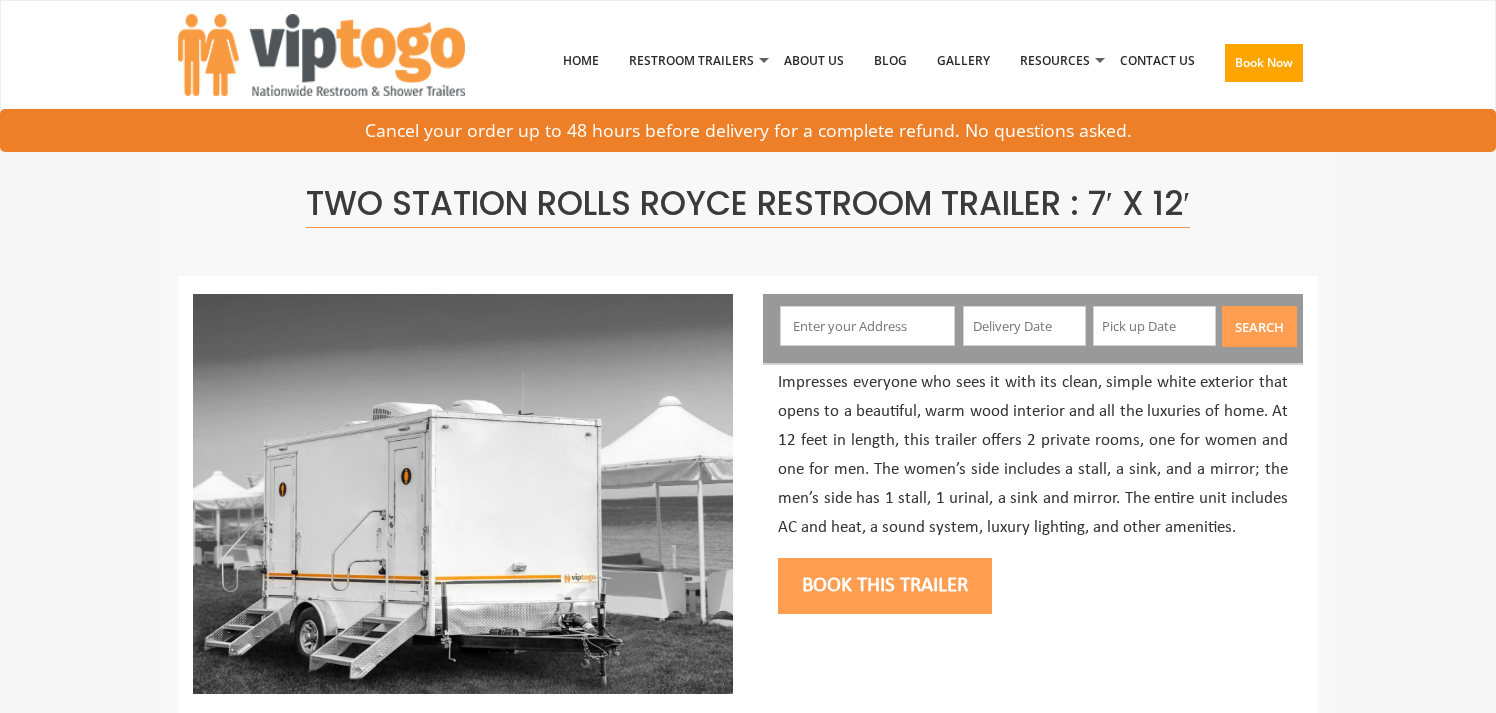 scroll, scrollTop: 0, scrollLeft: 0, axis: both 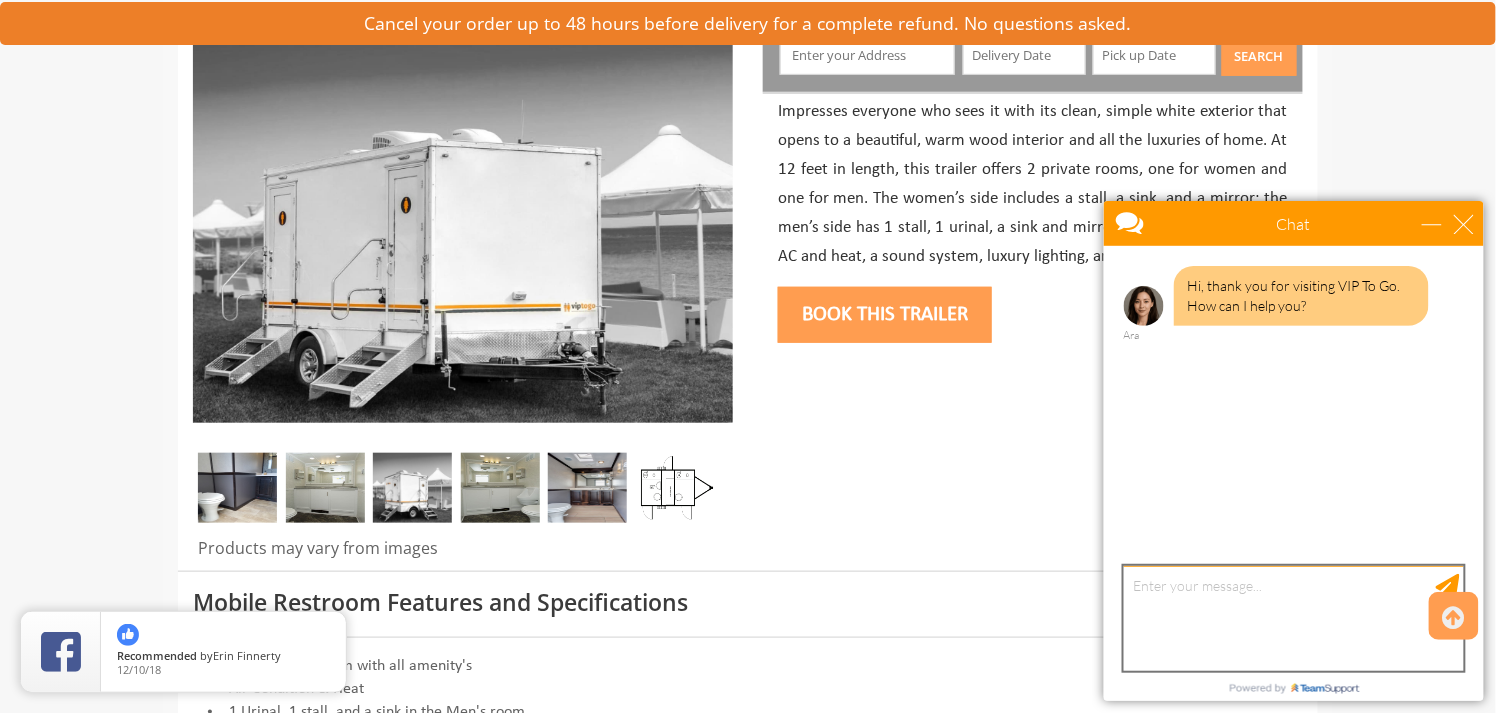 click at bounding box center (1293, 617) 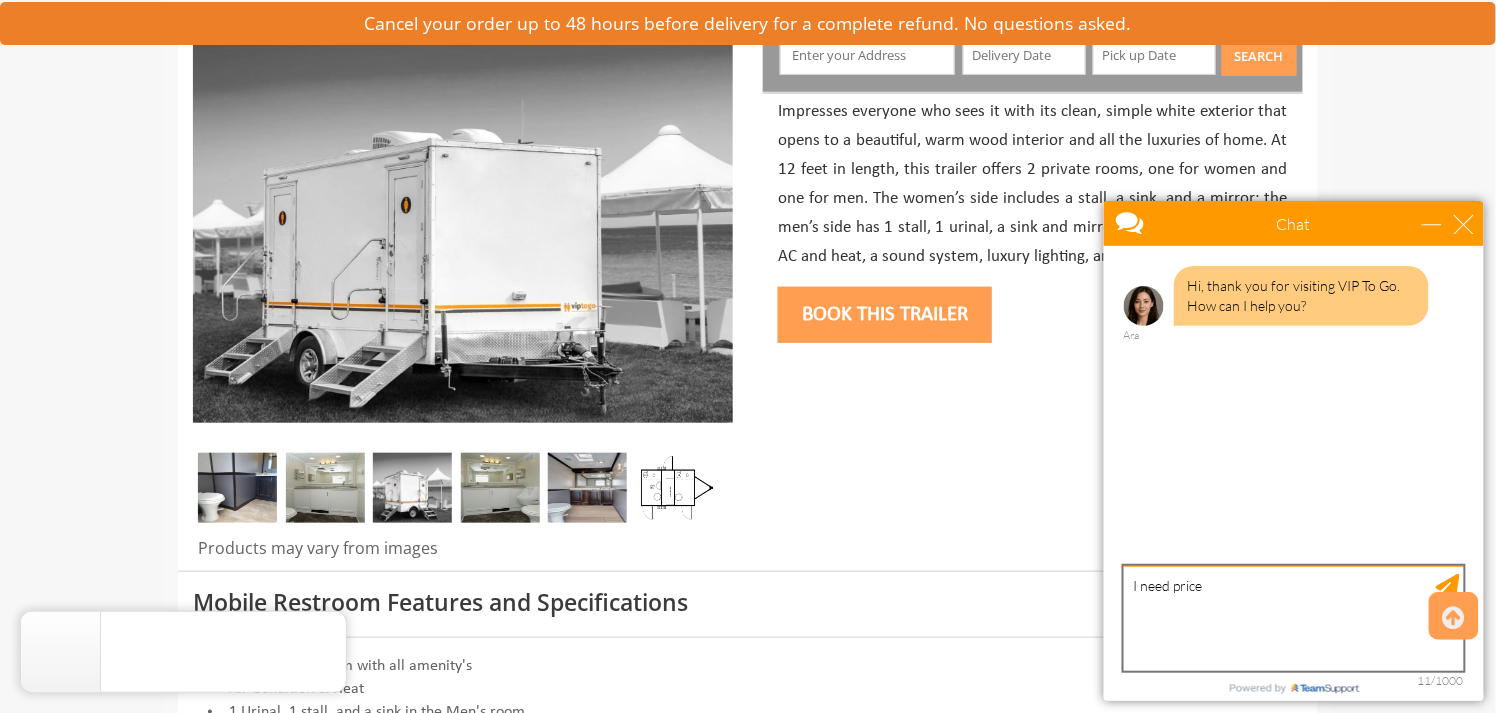 type on "I need prices" 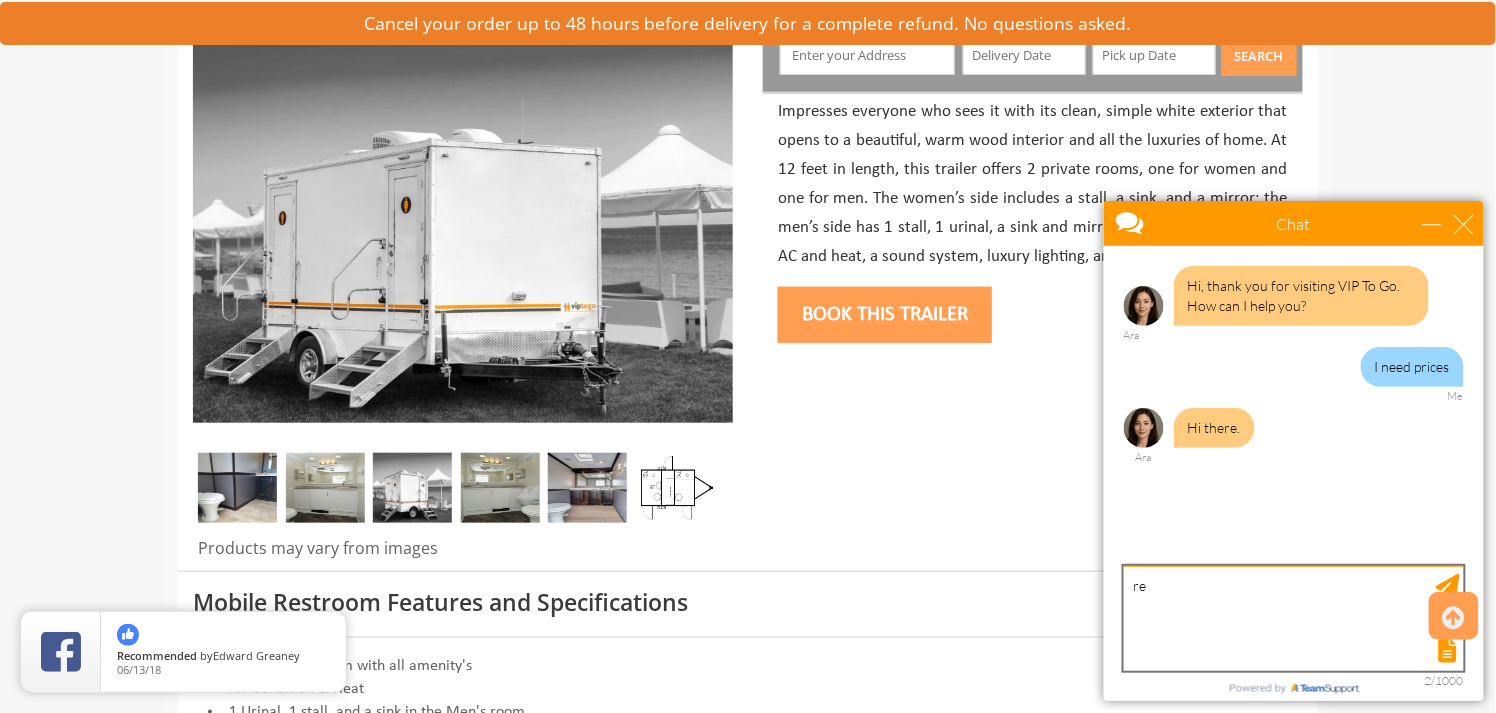 type on "r" 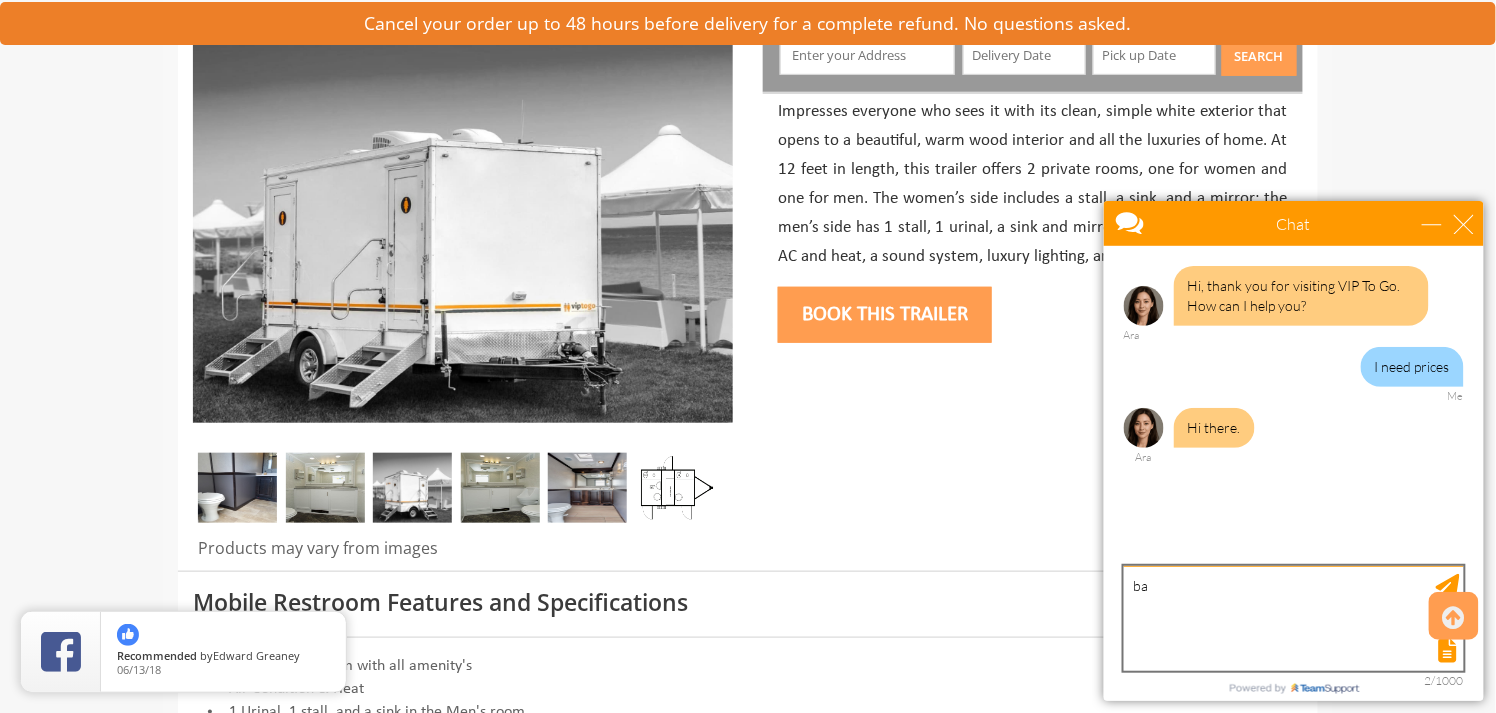 type on "b" 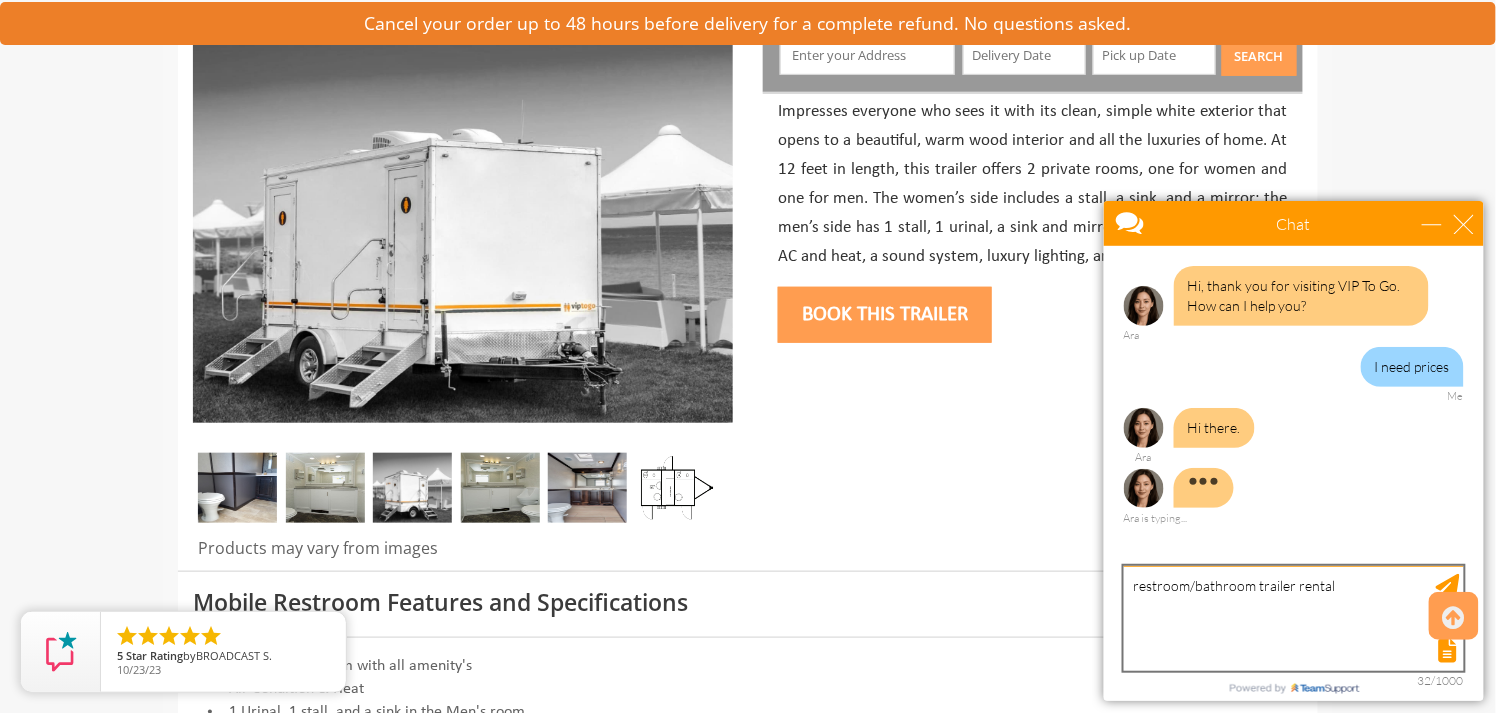 type on "restroom/bathroom trailer rentals" 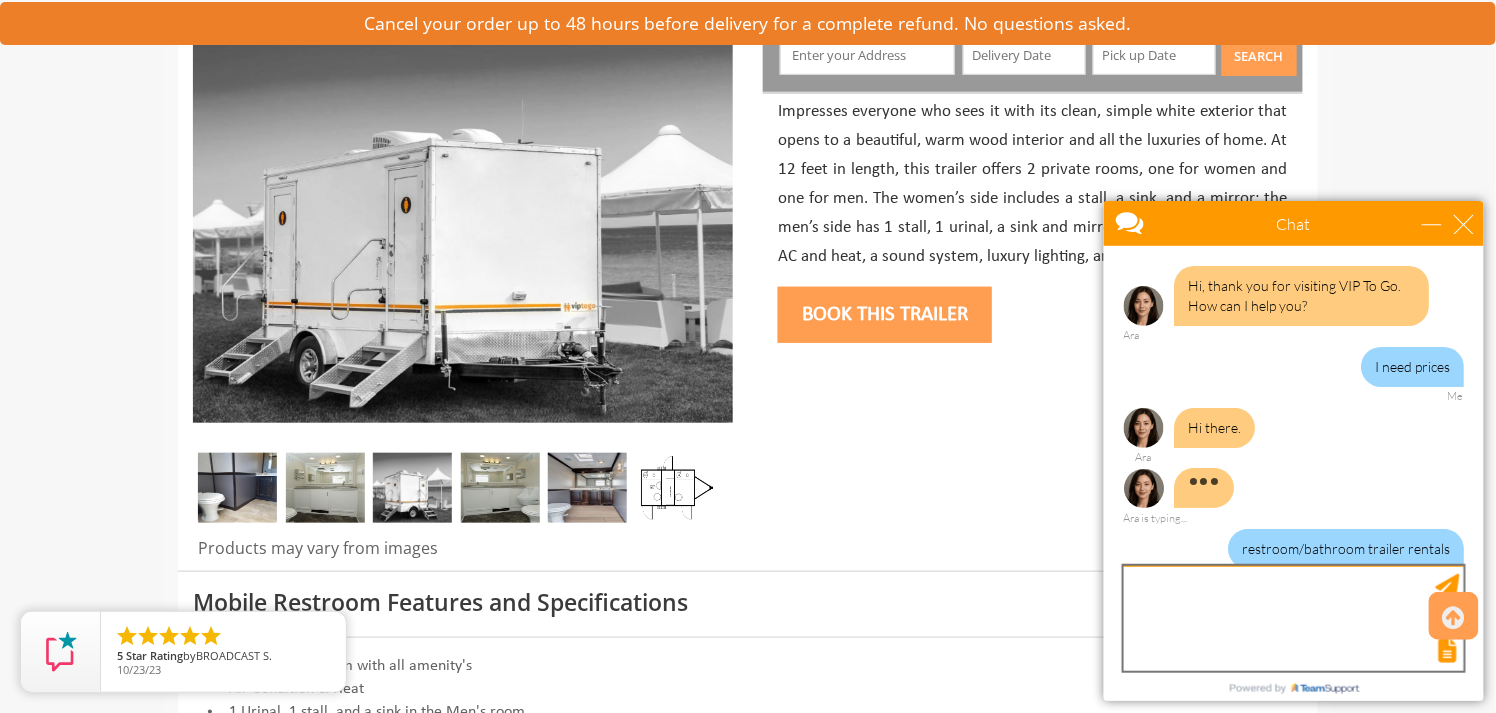 scroll, scrollTop: 18, scrollLeft: 0, axis: vertical 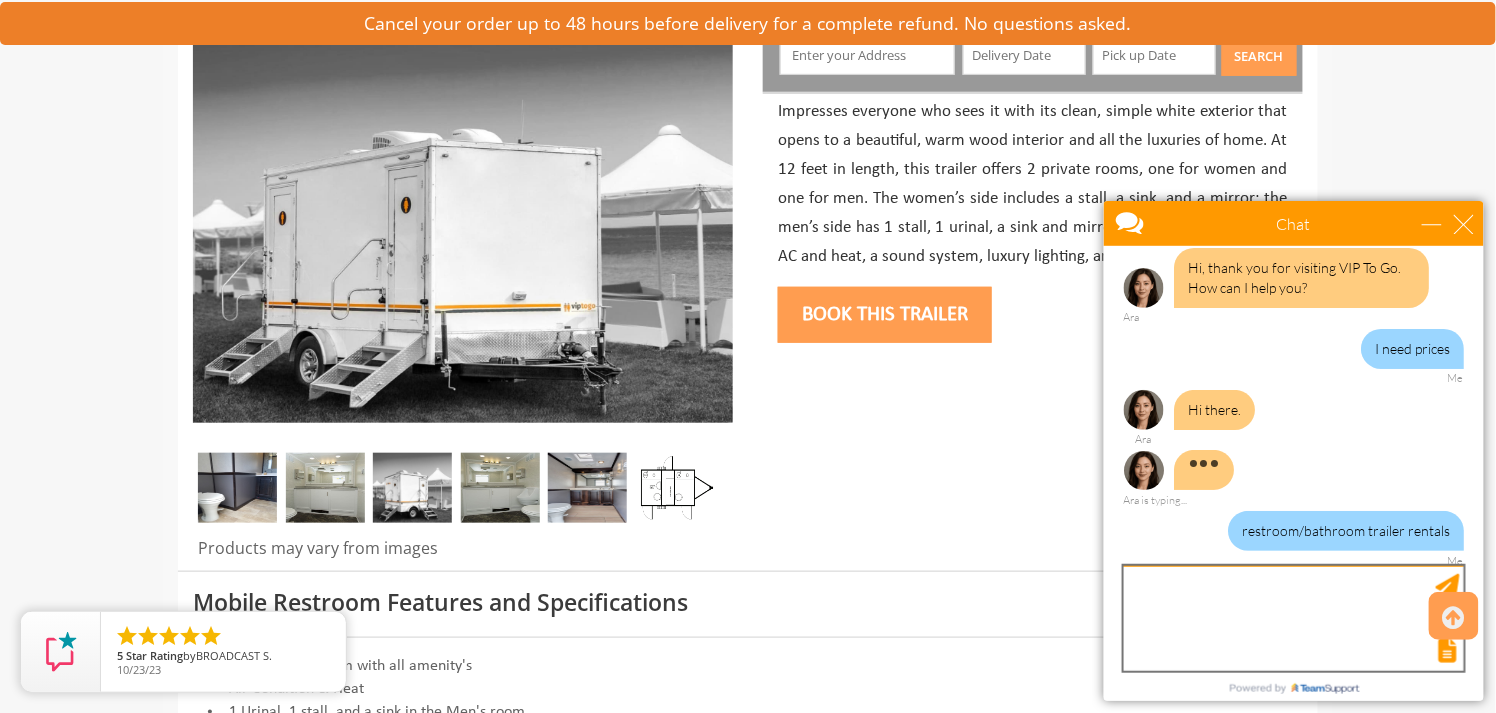 click at bounding box center [1293, 617] 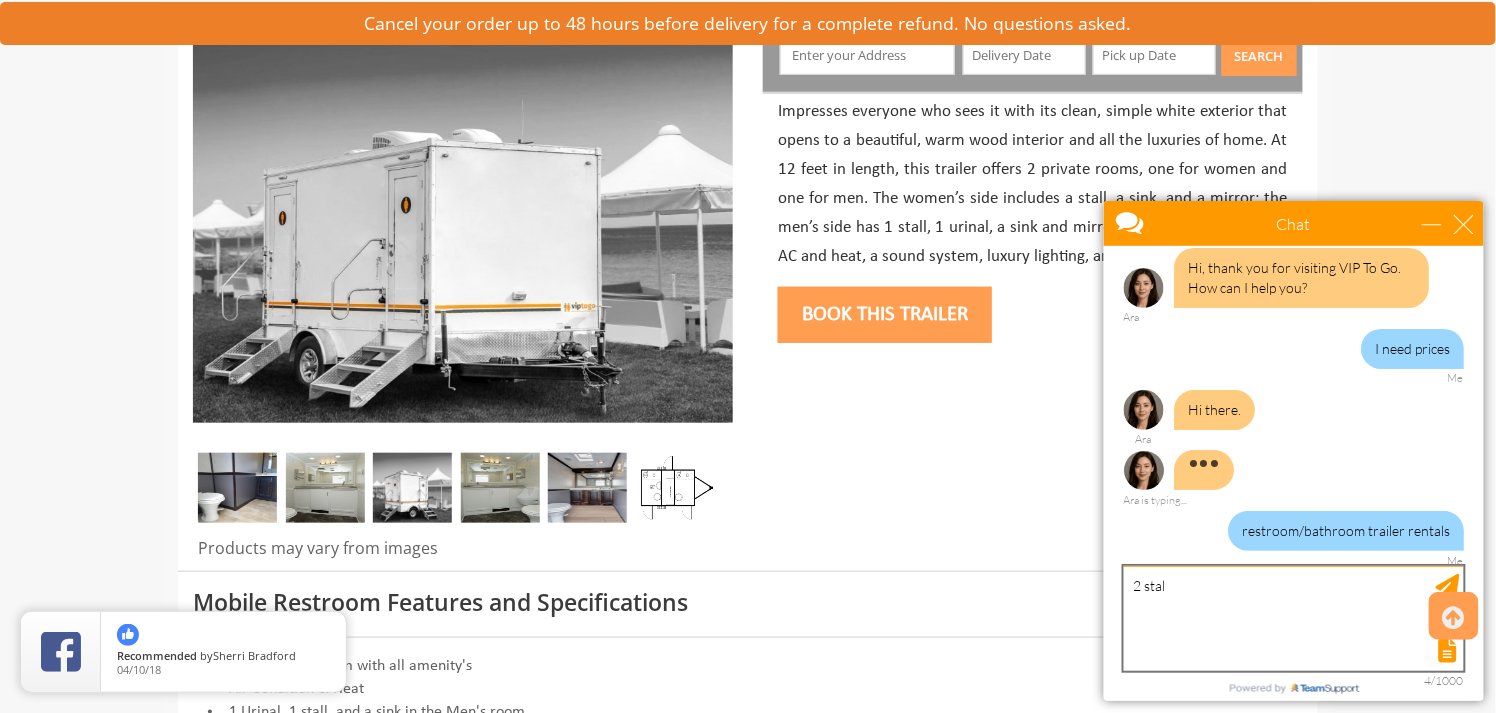 type on "2 stall" 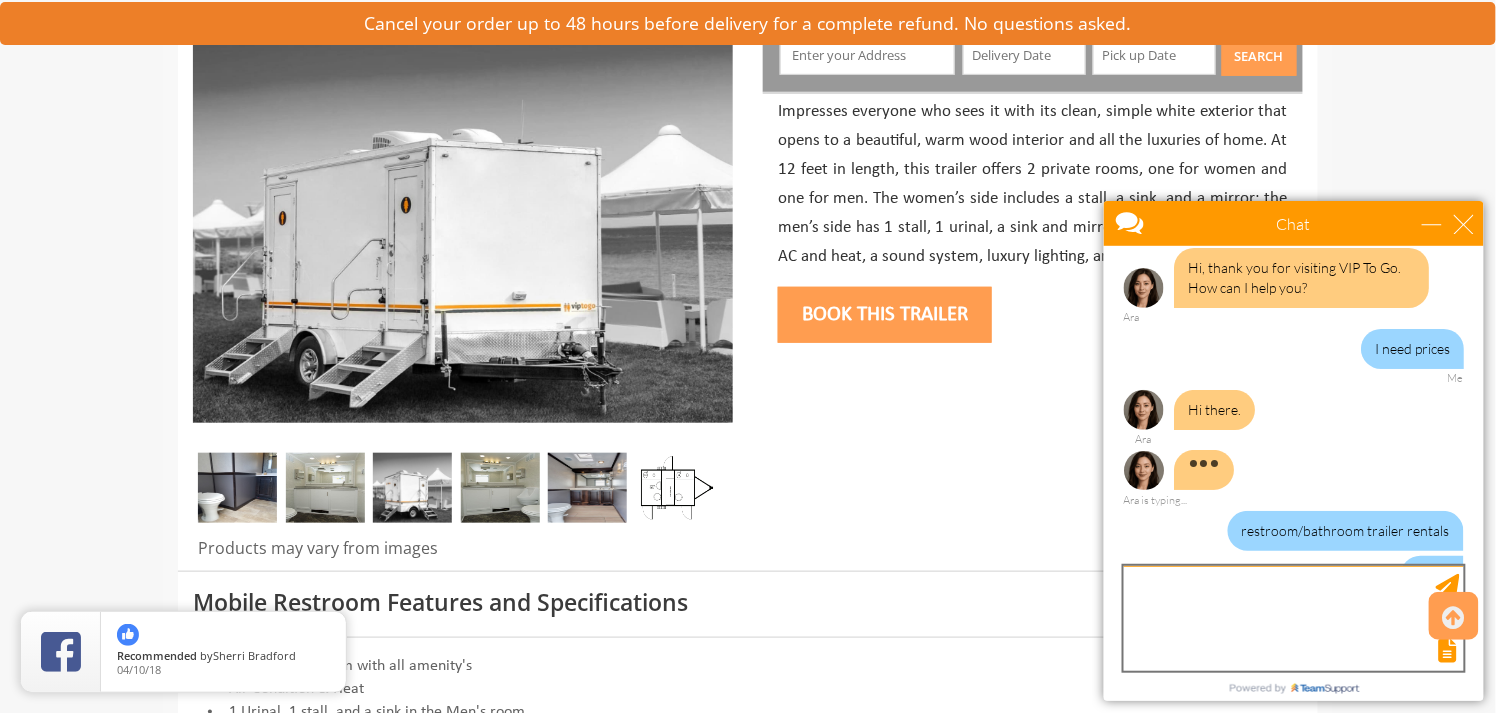 scroll, scrollTop: 63, scrollLeft: 0, axis: vertical 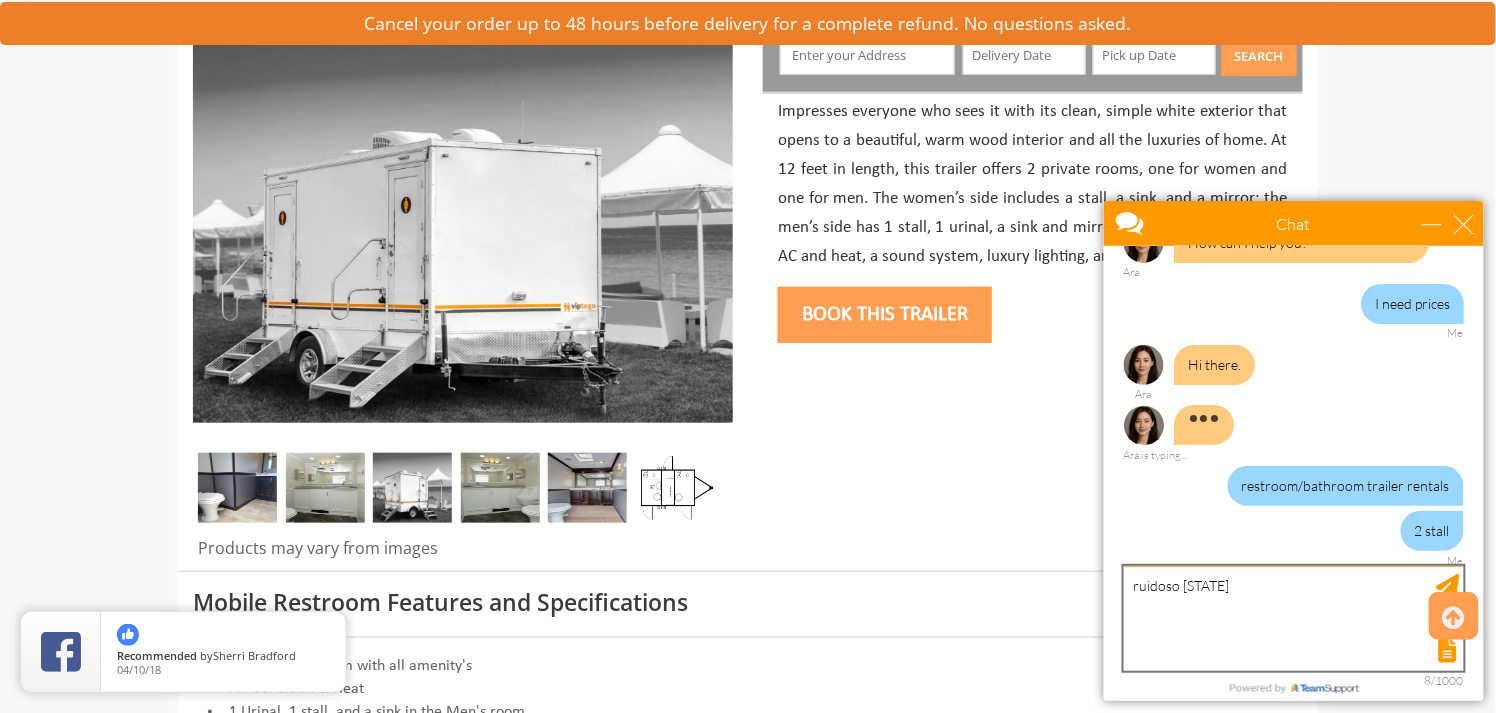 type on "ruidoso n" 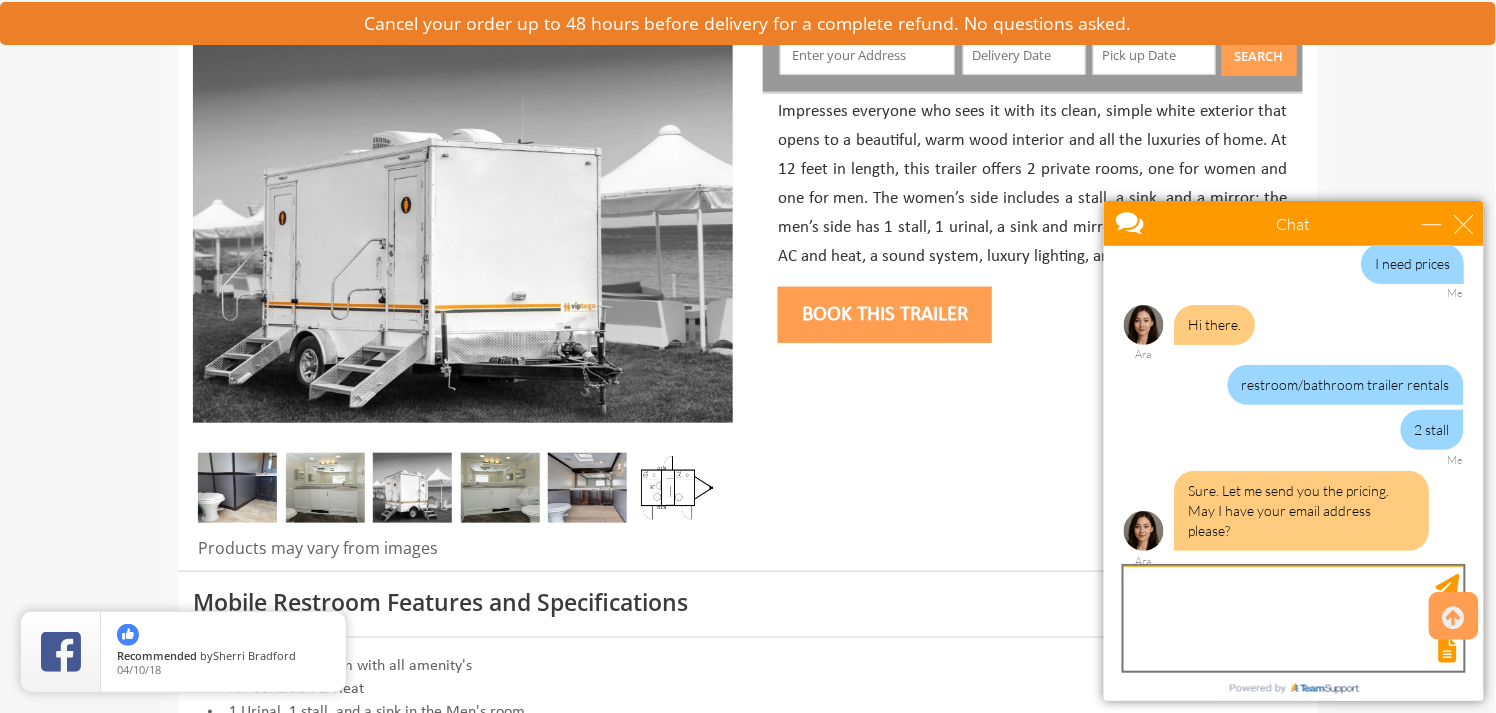 scroll, scrollTop: 164, scrollLeft: 0, axis: vertical 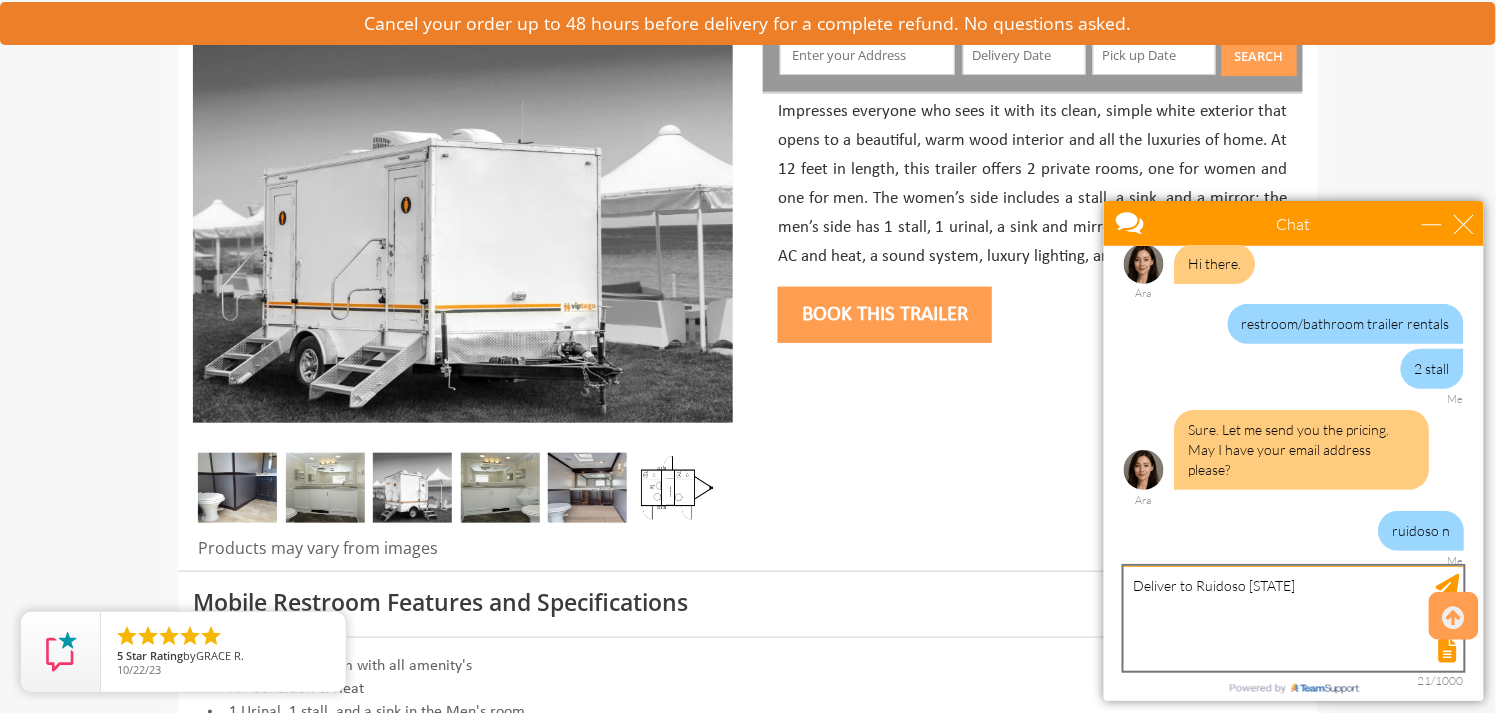 type on "Deliver to Ruidoso NM" 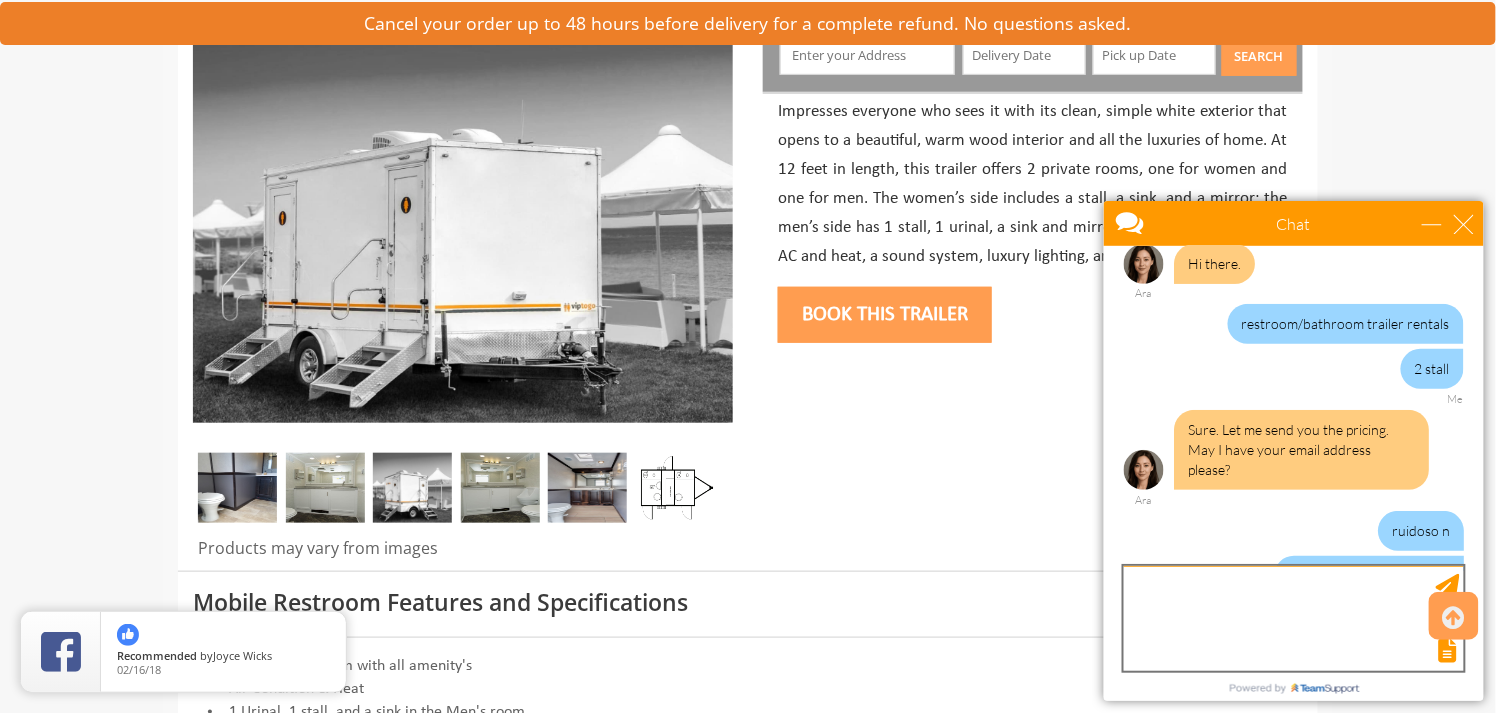scroll, scrollTop: 208, scrollLeft: 0, axis: vertical 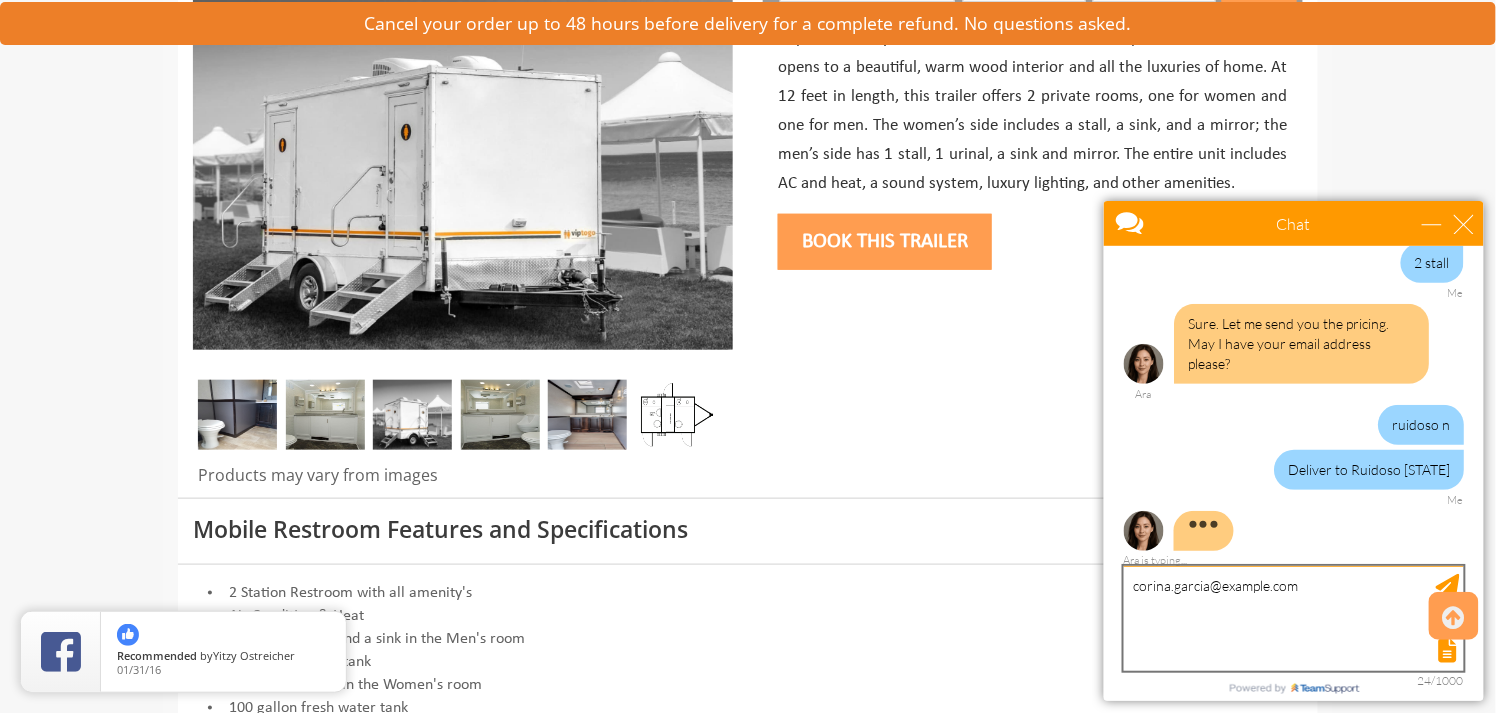 type on "corina.garcia@dhsem.nm.gov" 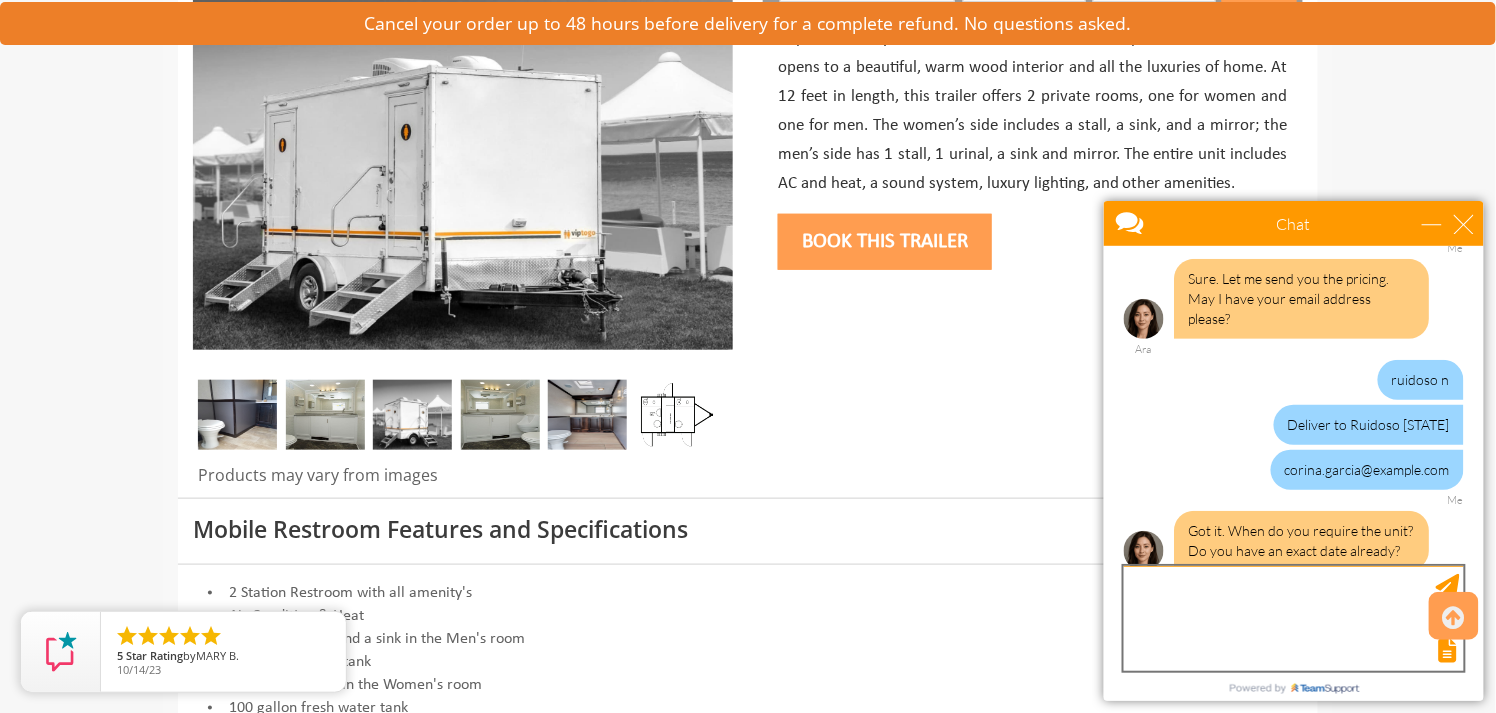 scroll, scrollTop: 335, scrollLeft: 0, axis: vertical 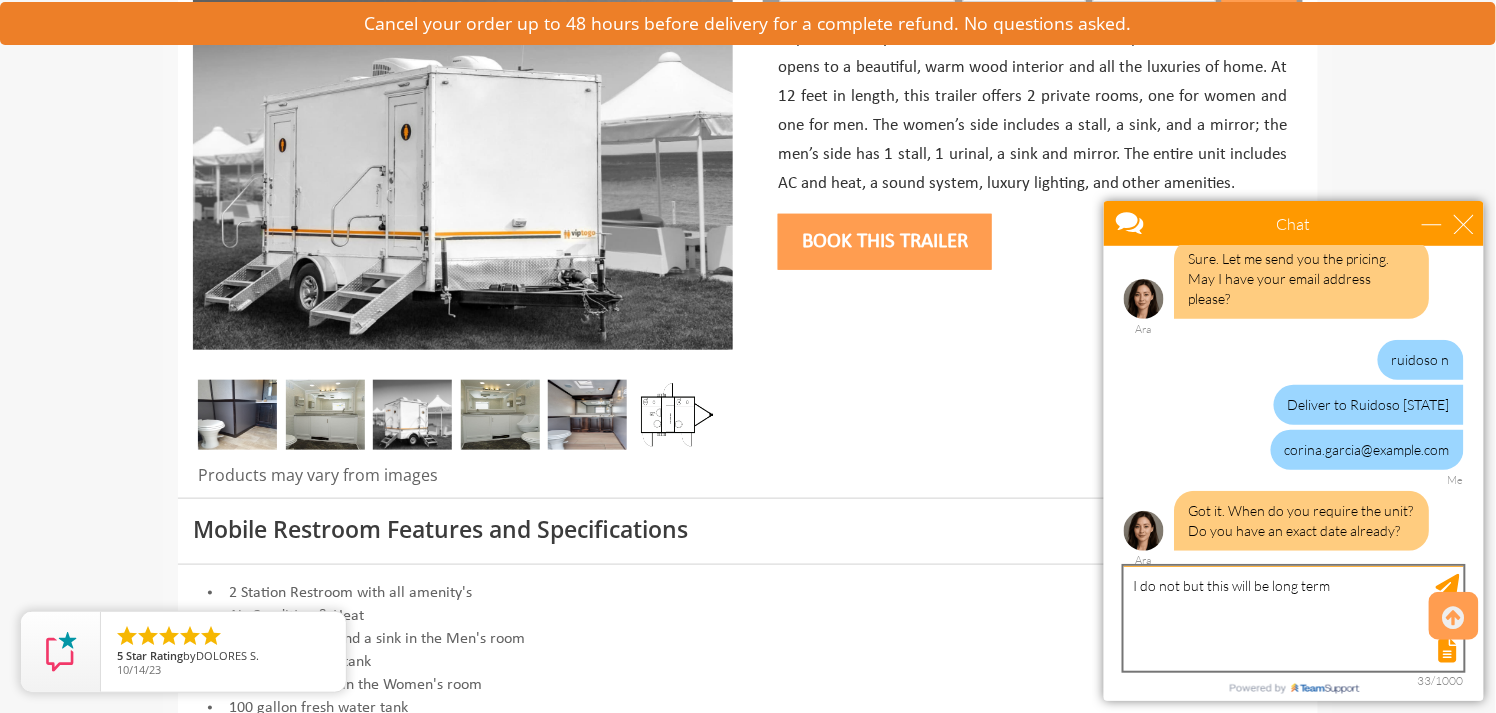 type on "I do not but this will be long term" 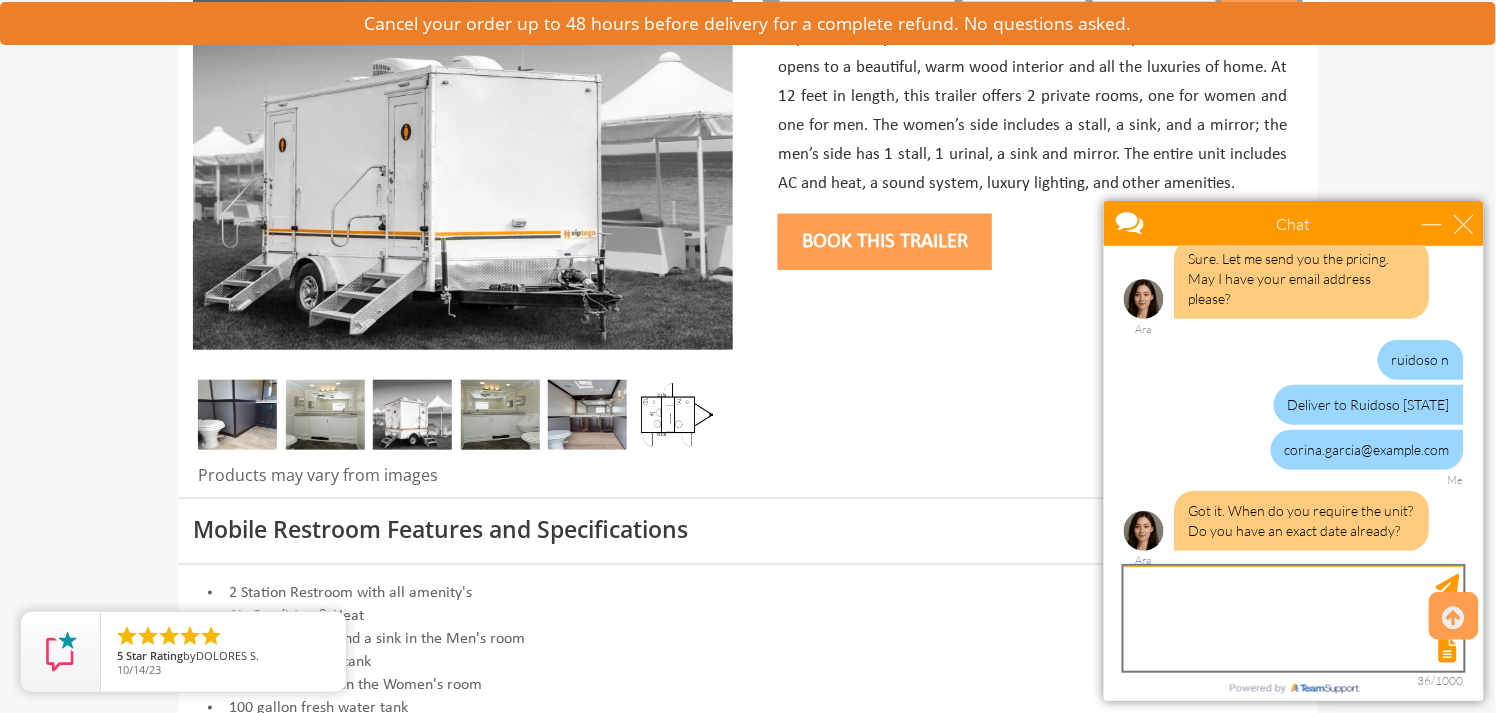 scroll, scrollTop: 395, scrollLeft: 0, axis: vertical 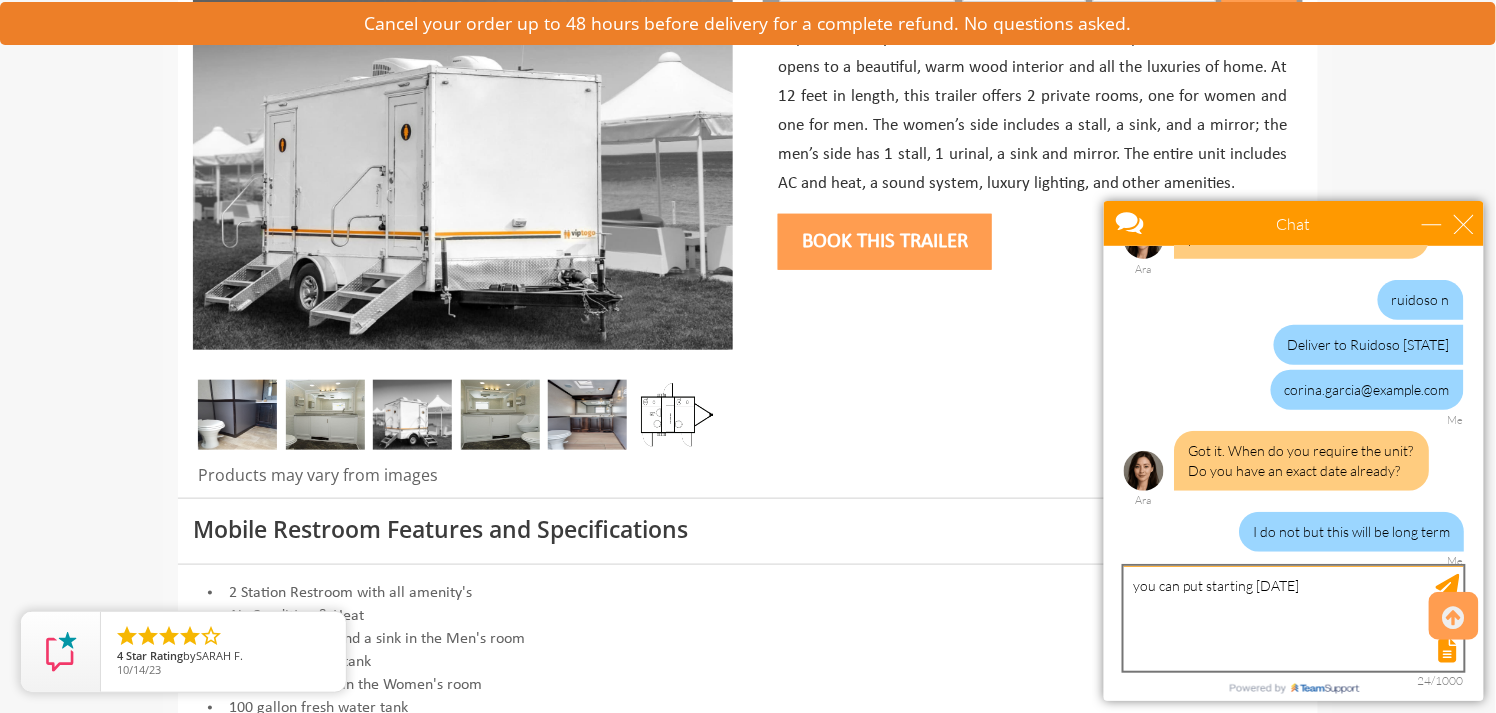 type on "you can put starting  8/11" 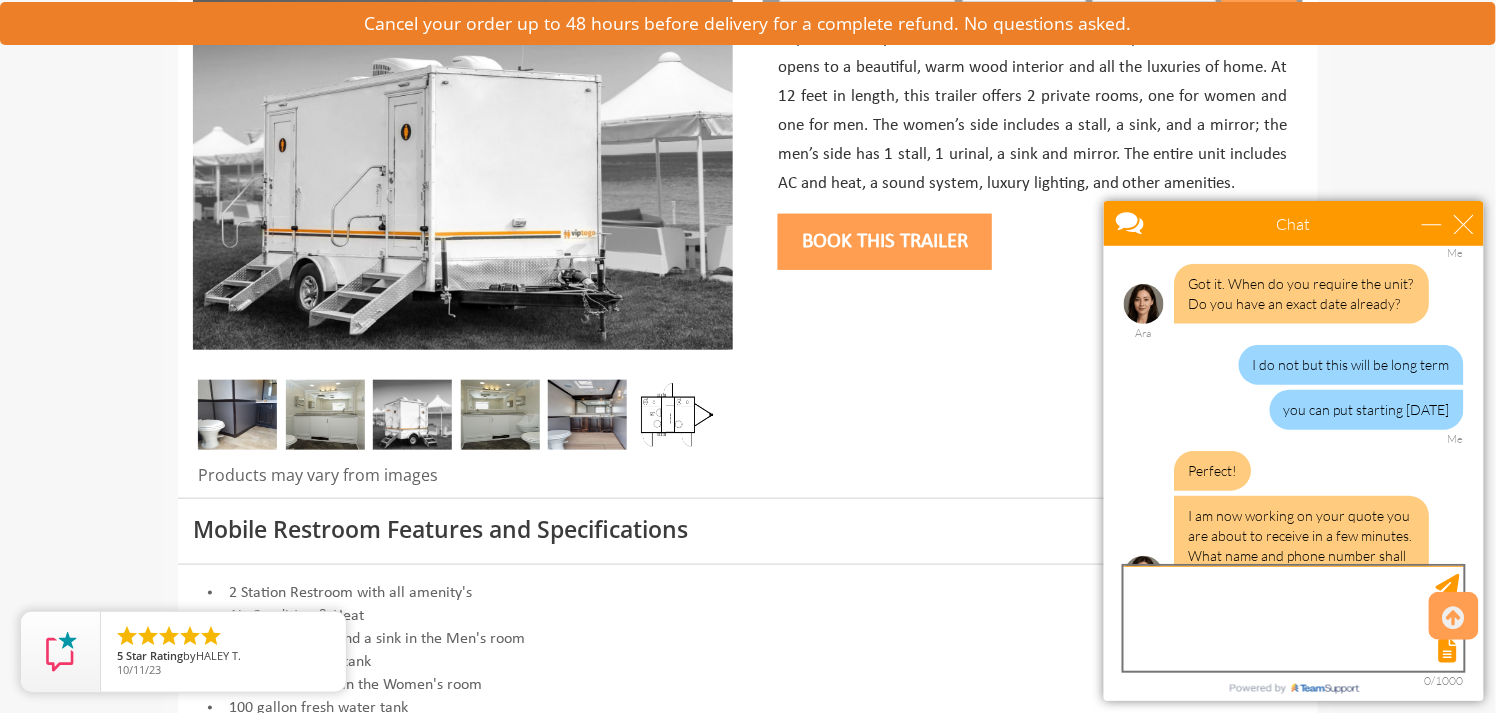 scroll, scrollTop: 606, scrollLeft: 0, axis: vertical 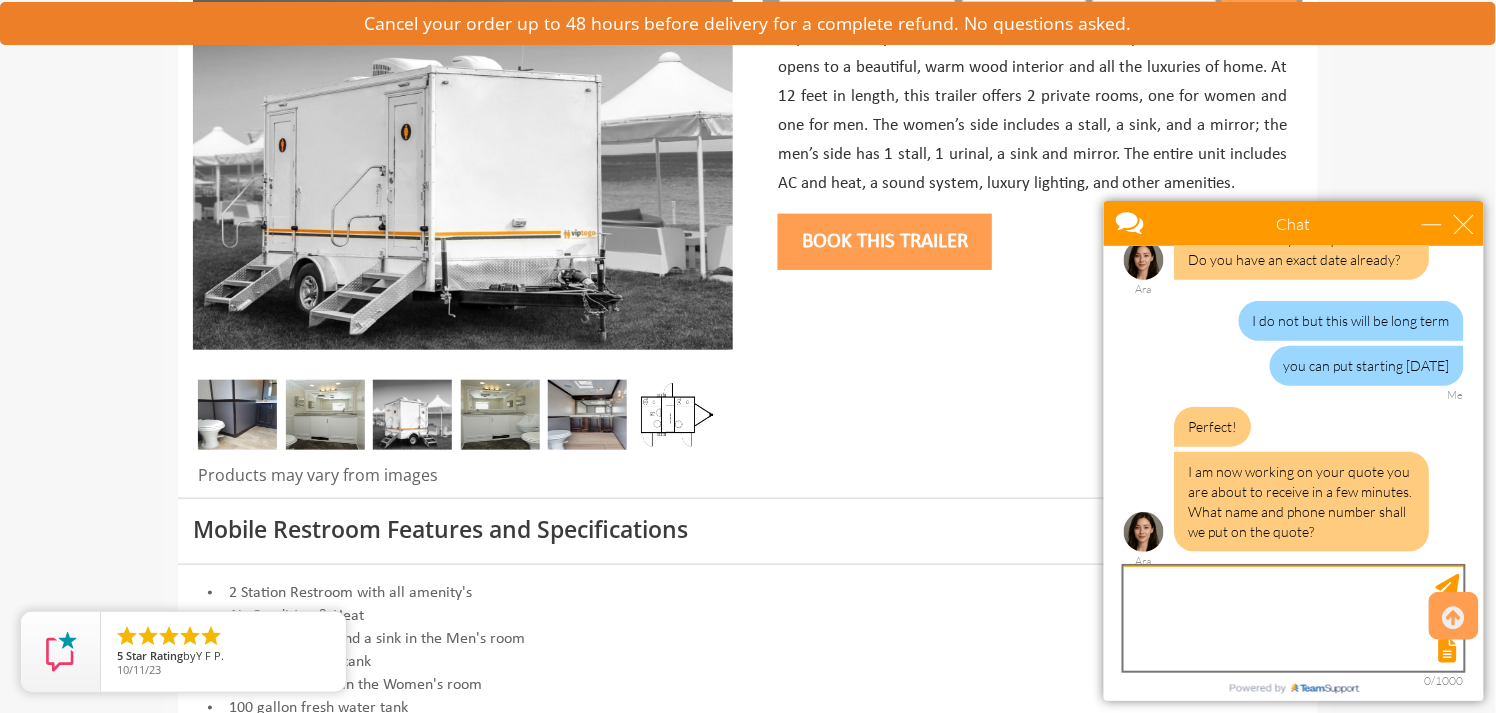 click at bounding box center [1293, 617] 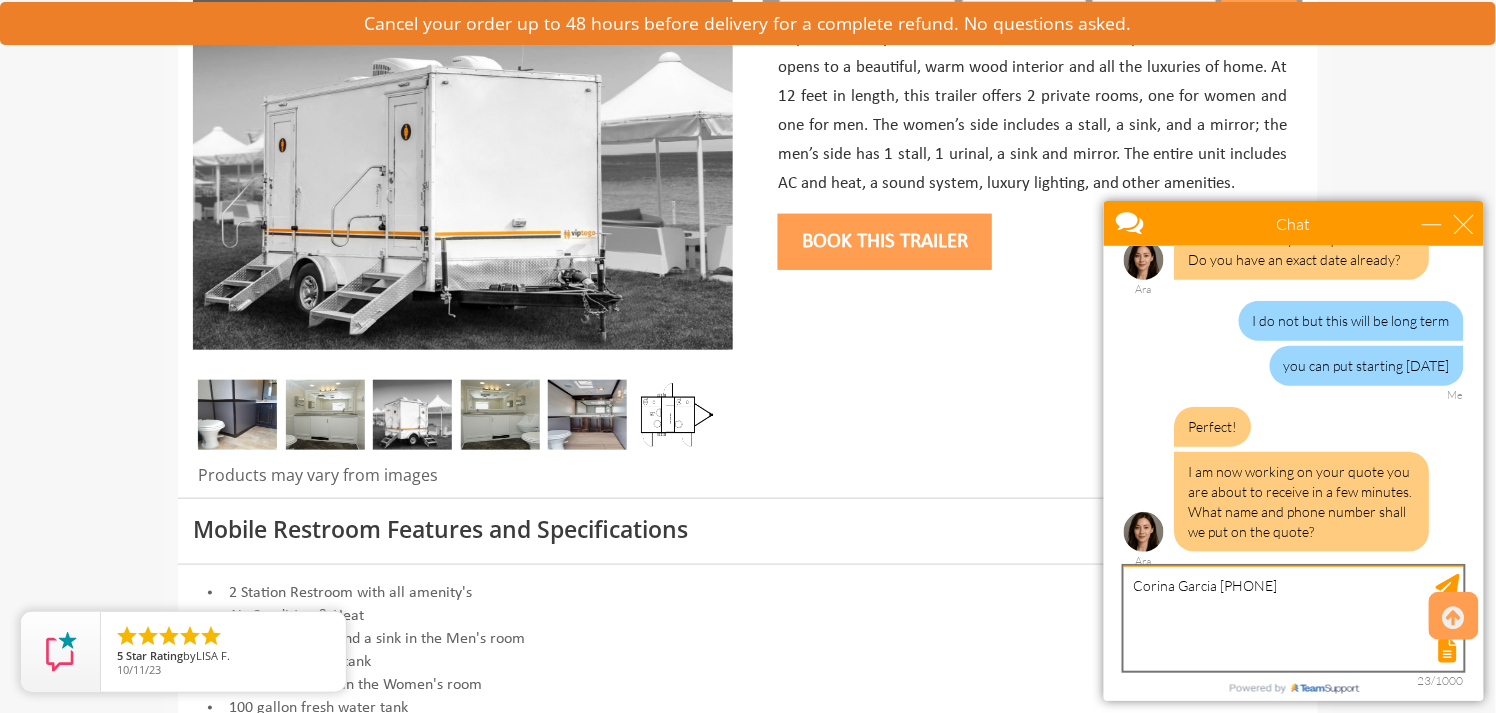 type on "Corina Garcia 5055723233" 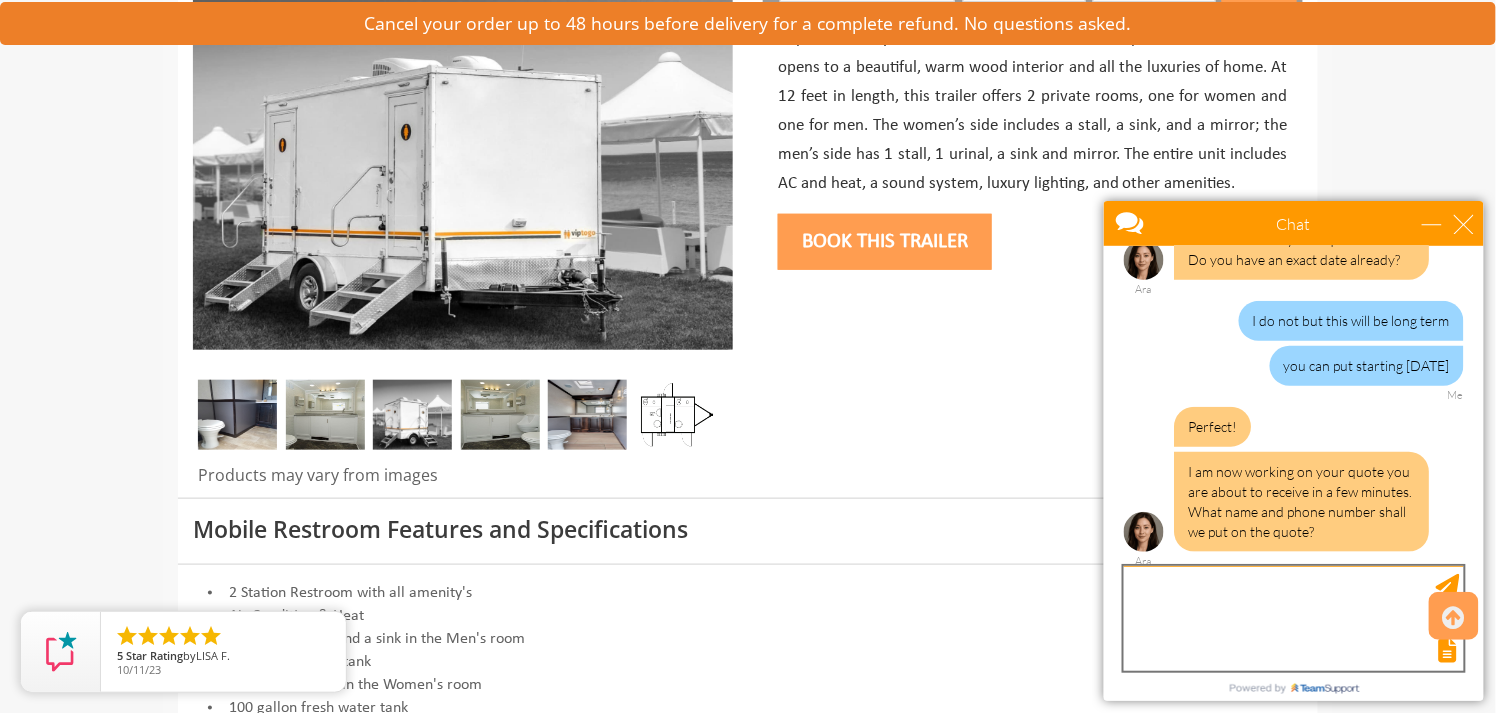 scroll, scrollTop: 667, scrollLeft: 0, axis: vertical 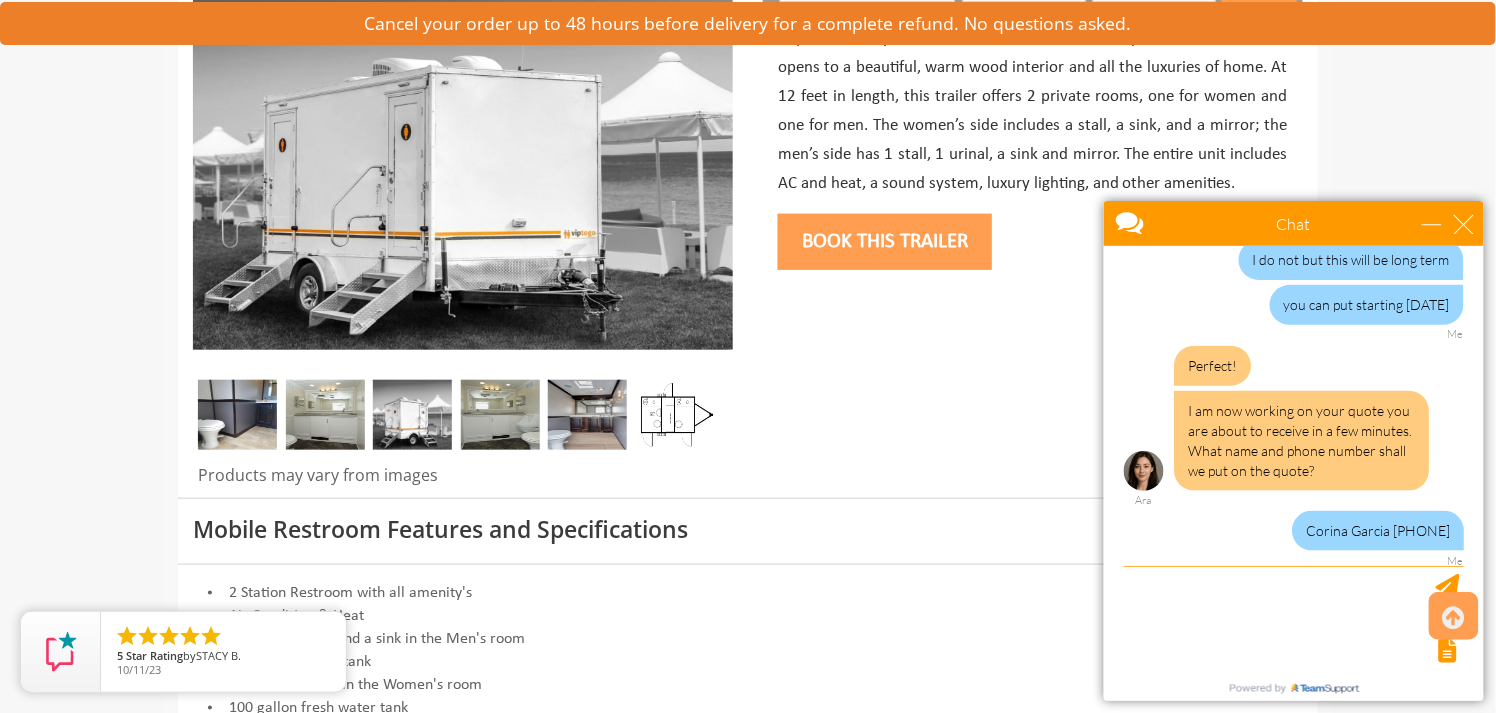 click on "Corina Garcia 5055723233 Me" at bounding box center (1293, 538) 